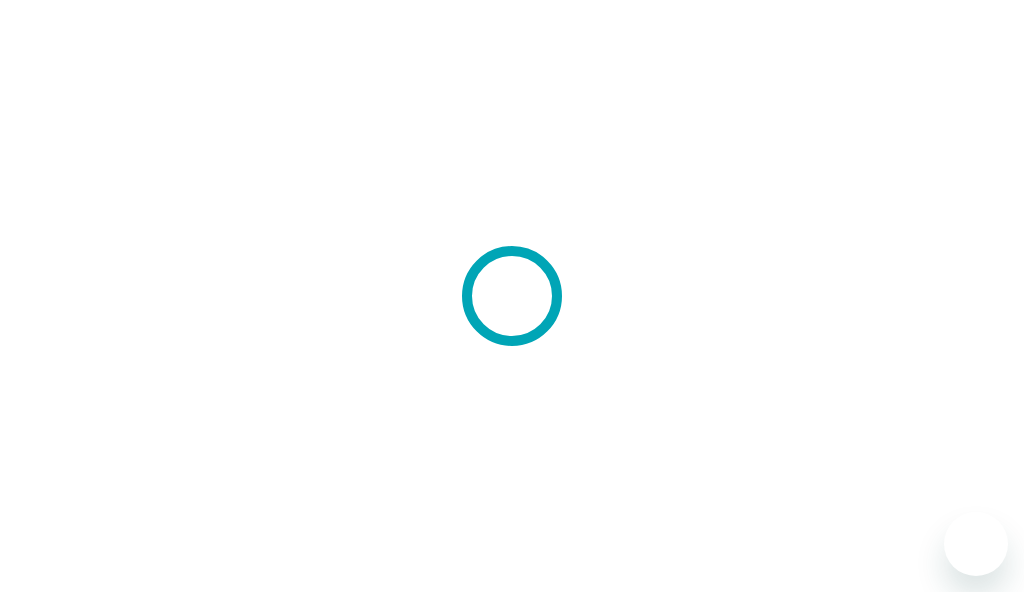 scroll, scrollTop: 0, scrollLeft: 0, axis: both 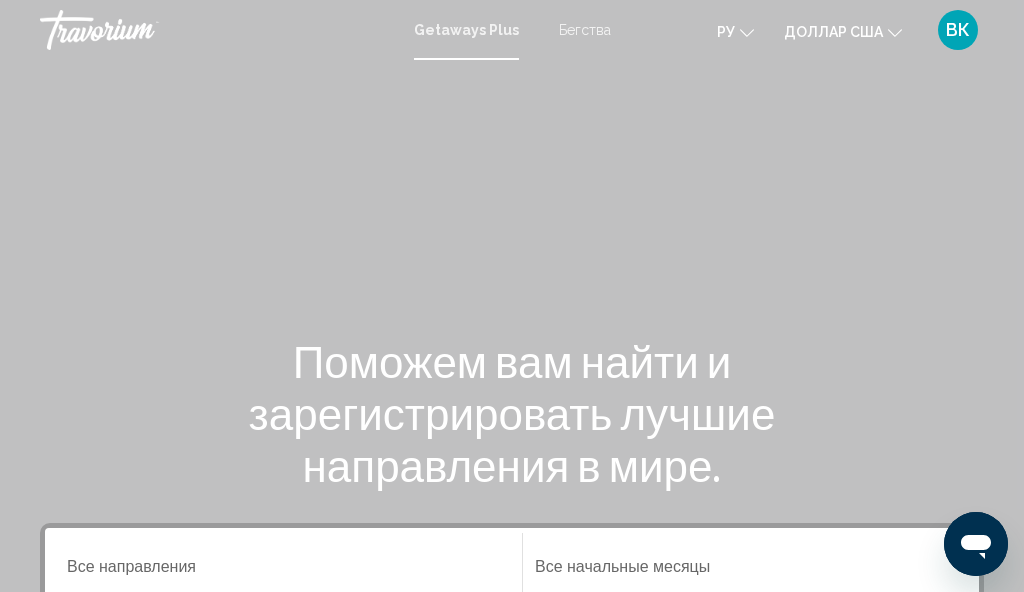 click on "Бегства" at bounding box center (585, 30) 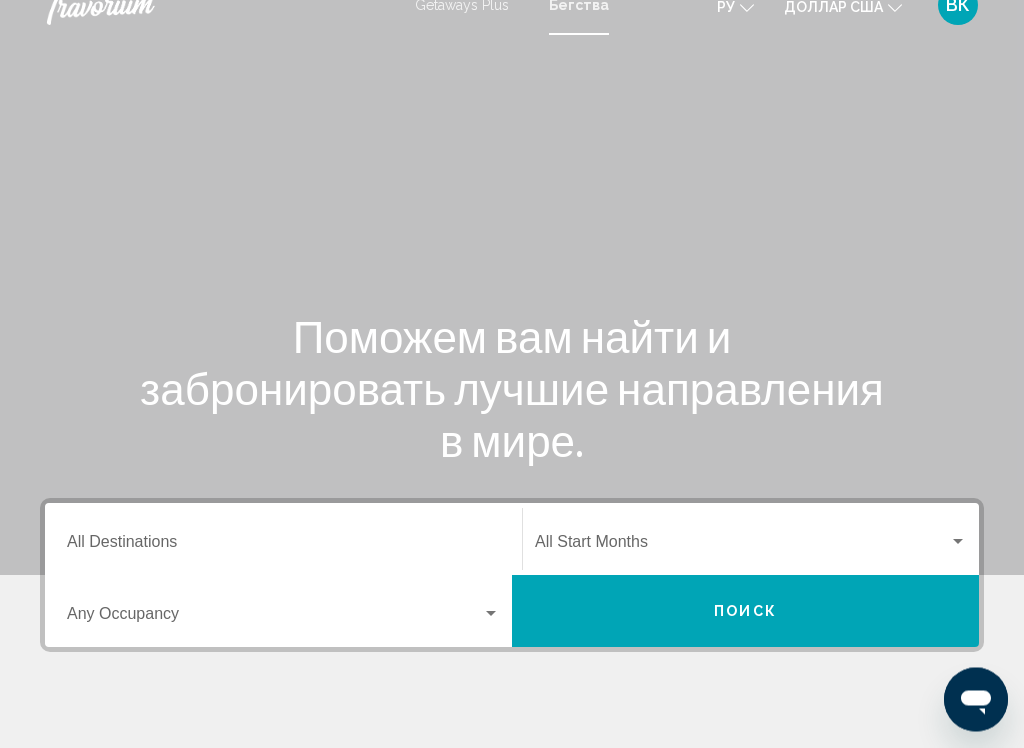 scroll, scrollTop: 26, scrollLeft: 0, axis: vertical 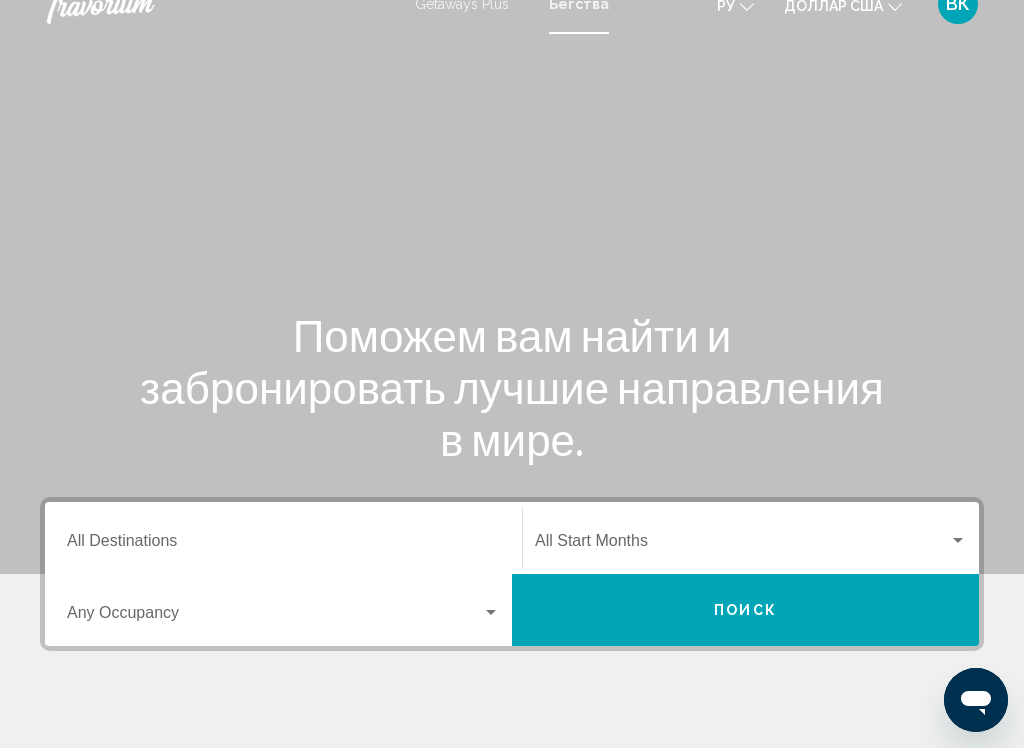 click on "Destination All Destinations" at bounding box center [283, 538] 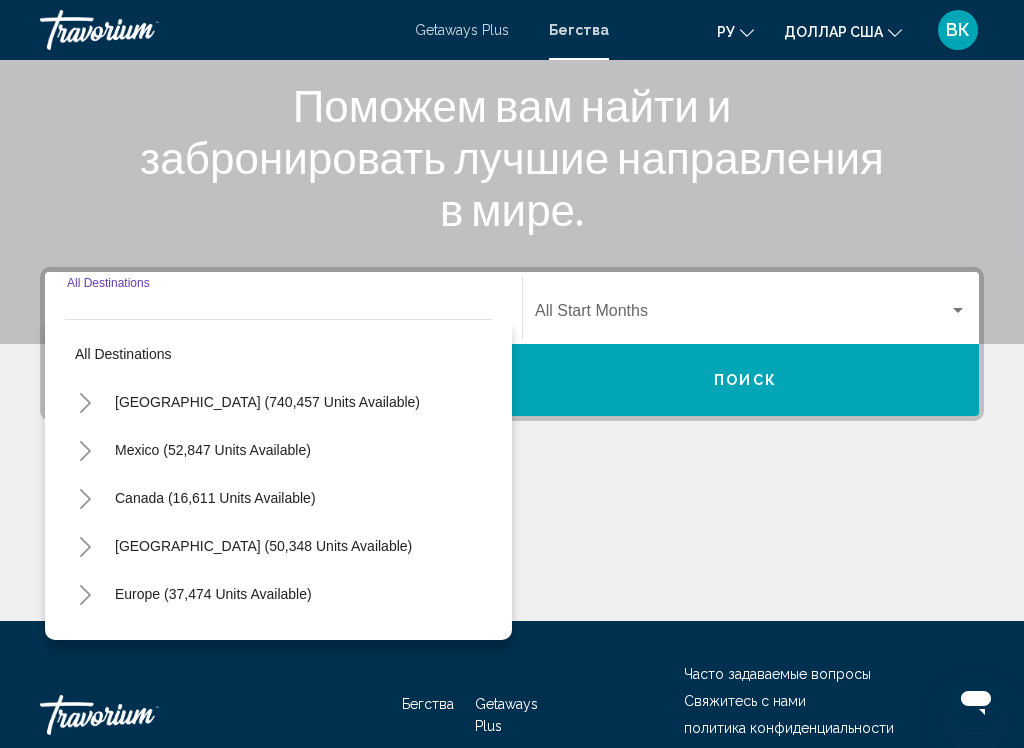 scroll, scrollTop: 374, scrollLeft: 0, axis: vertical 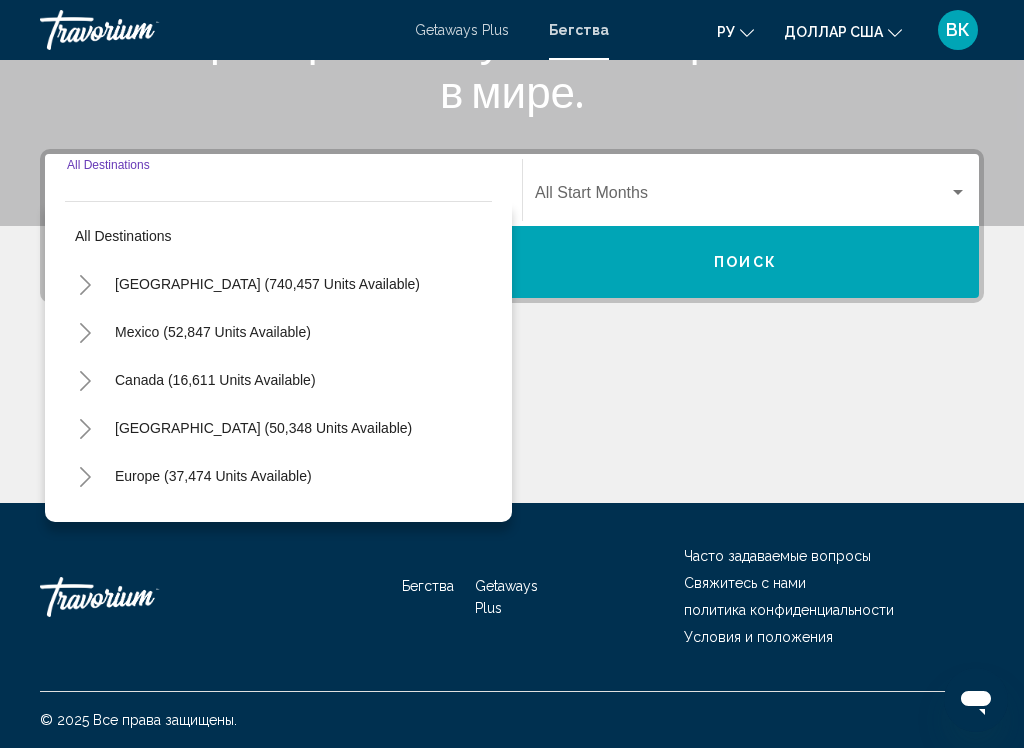click on "Europe (37,474 units available)" at bounding box center (214, 524) 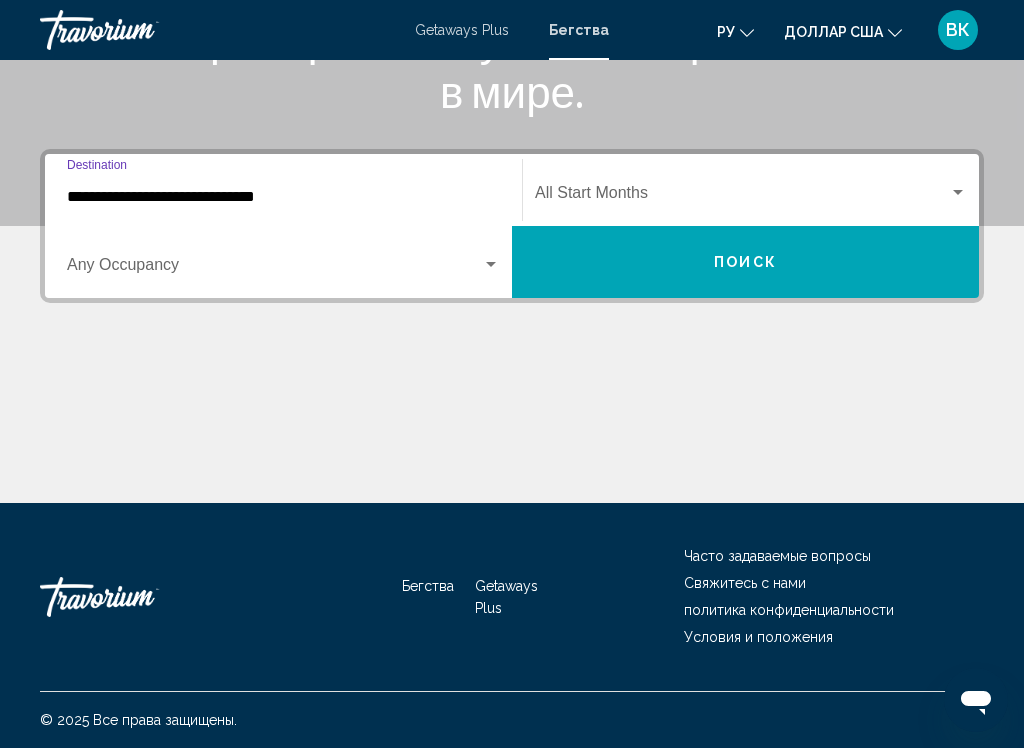 click on "**********" at bounding box center (283, 190) 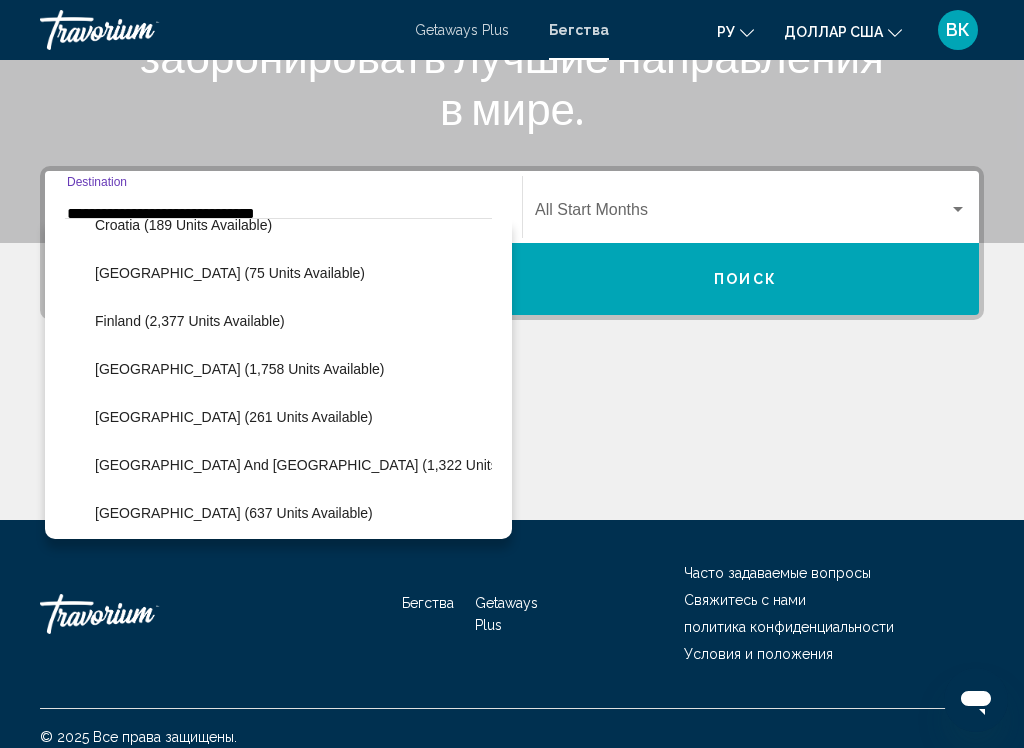 scroll, scrollTop: 463, scrollLeft: 0, axis: vertical 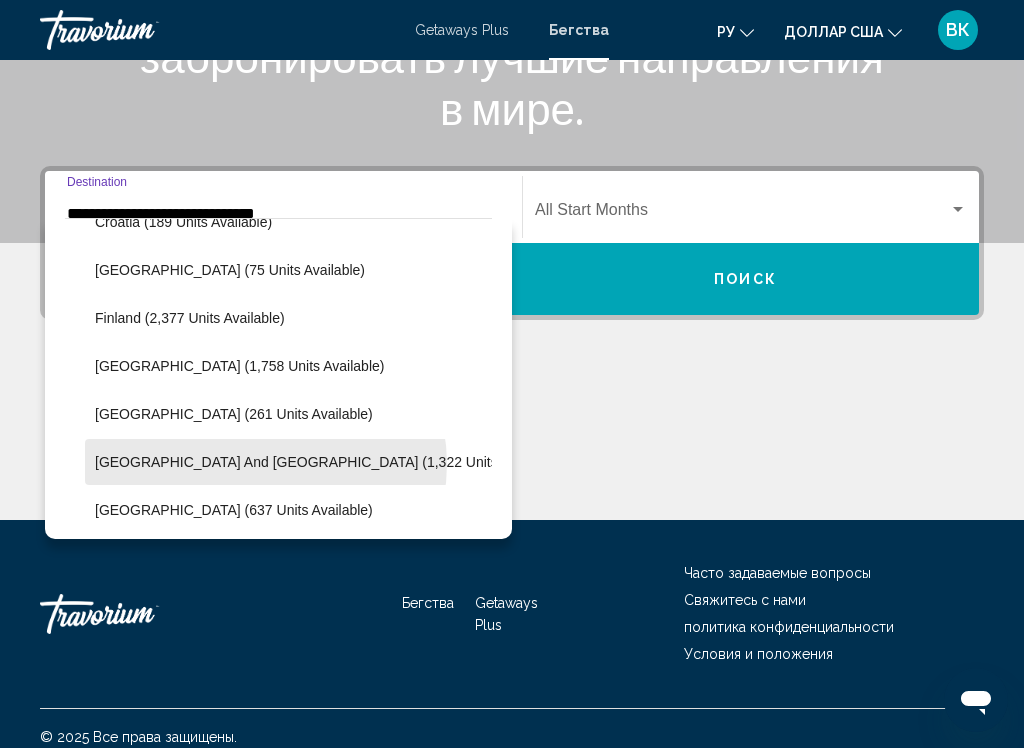 click on "[GEOGRAPHIC_DATA] and [GEOGRAPHIC_DATA] (1,322 units available)" 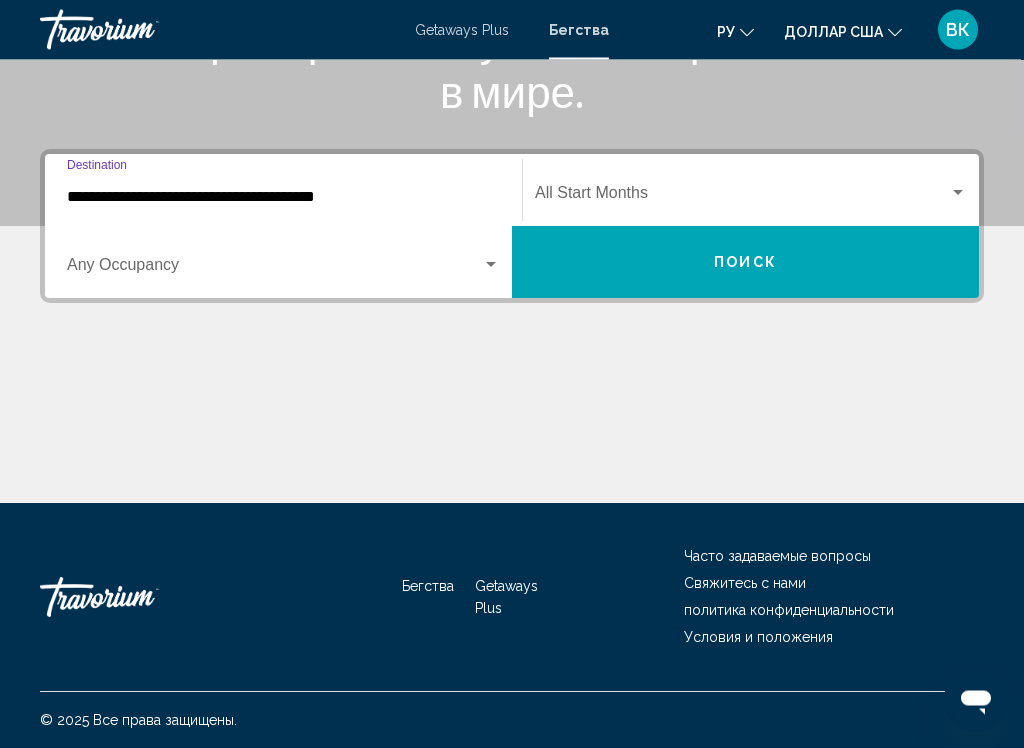 scroll, scrollTop: 374, scrollLeft: 0, axis: vertical 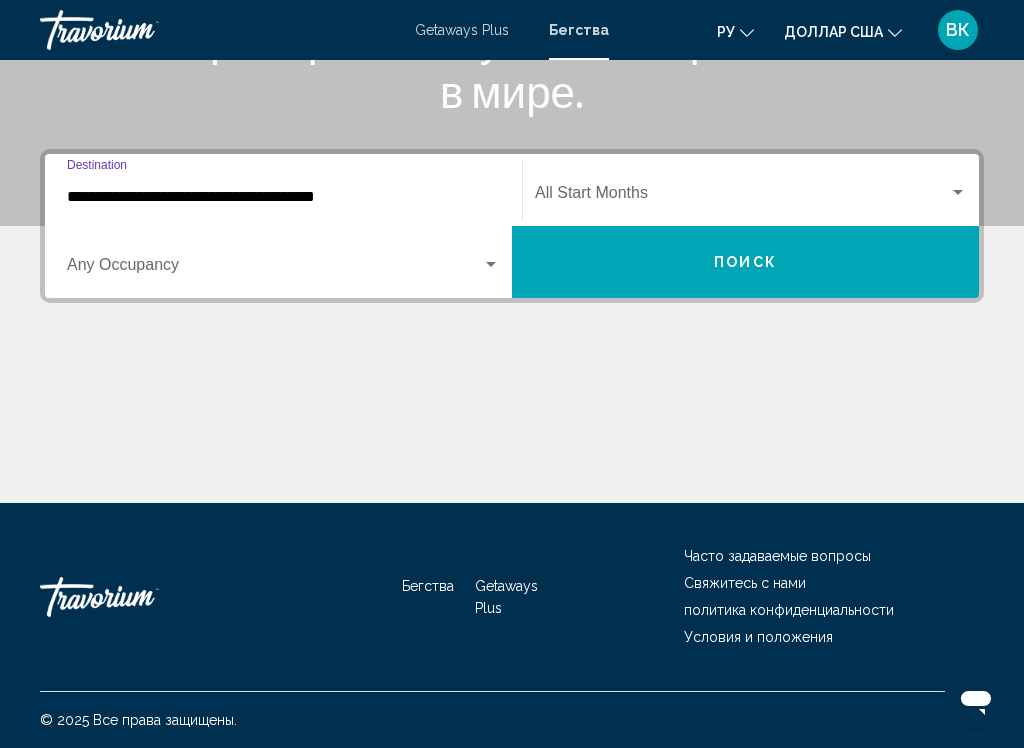 click at bounding box center [491, 265] 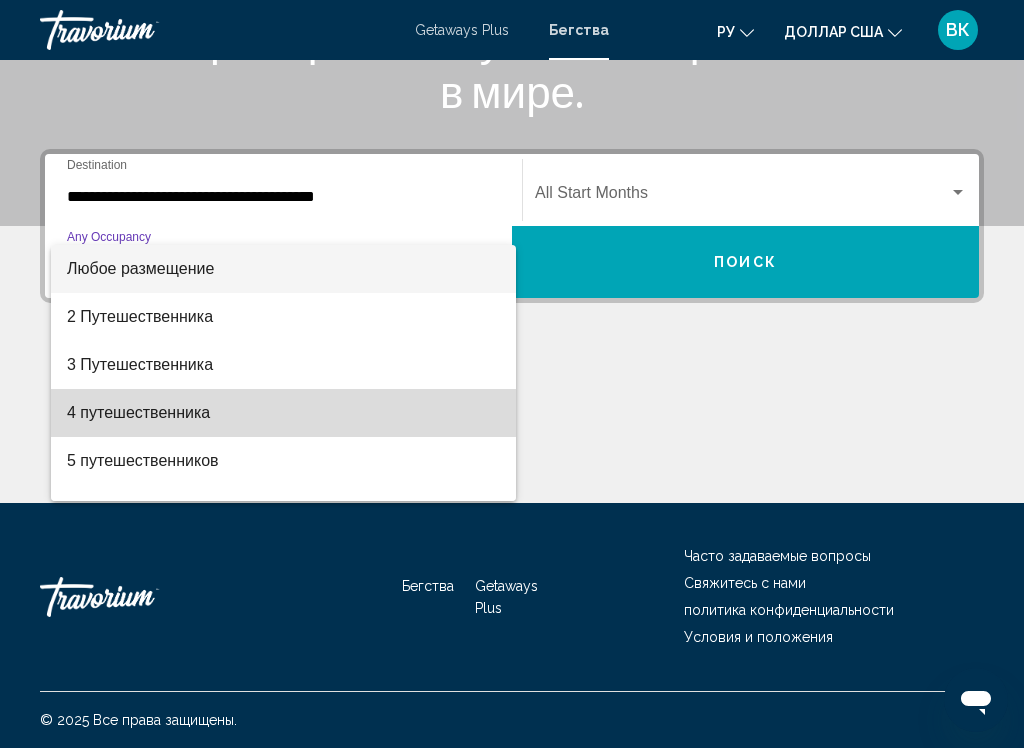 click on "4 путешественника" at bounding box center [138, 412] 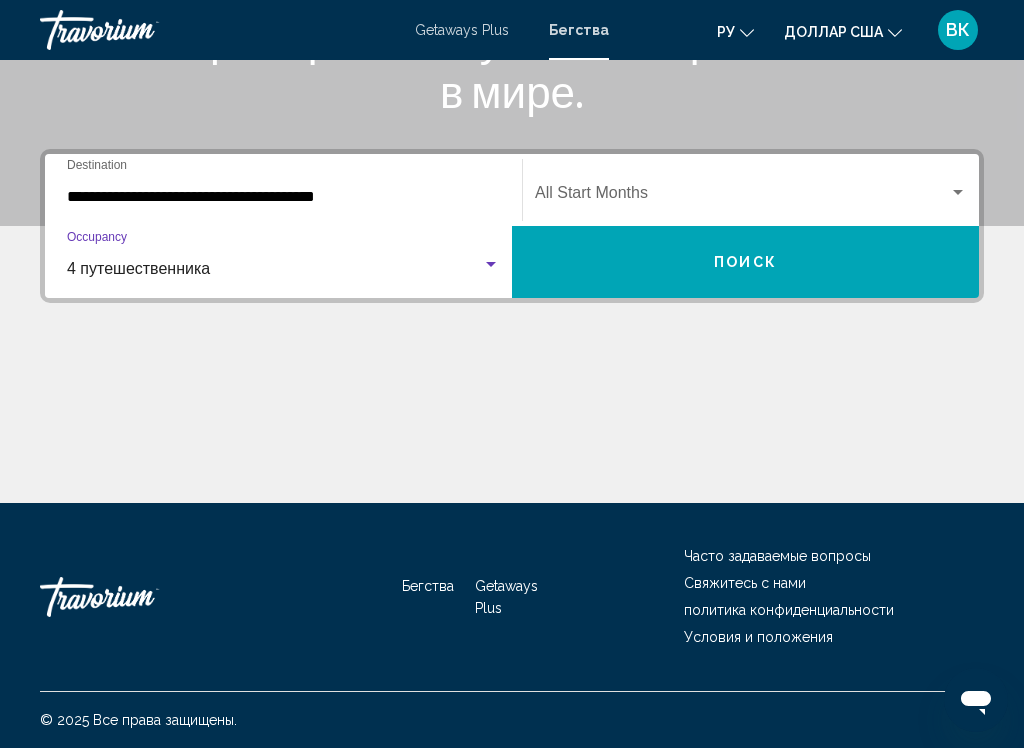 click at bounding box center (958, 193) 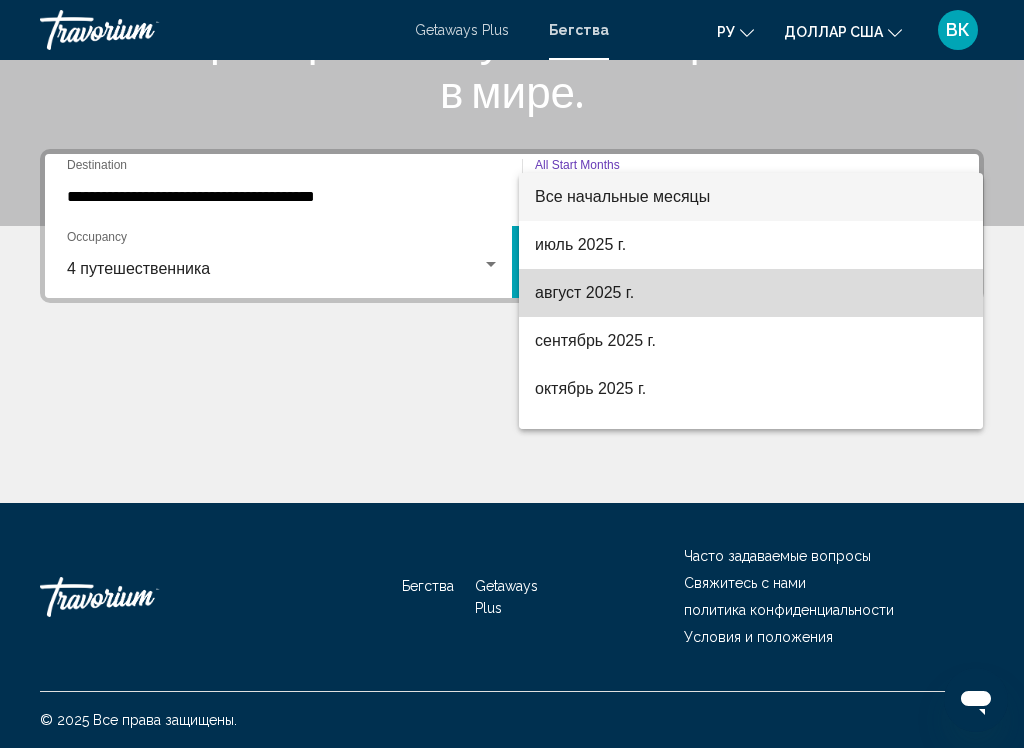 click on "август 2025 г." at bounding box center [584, 292] 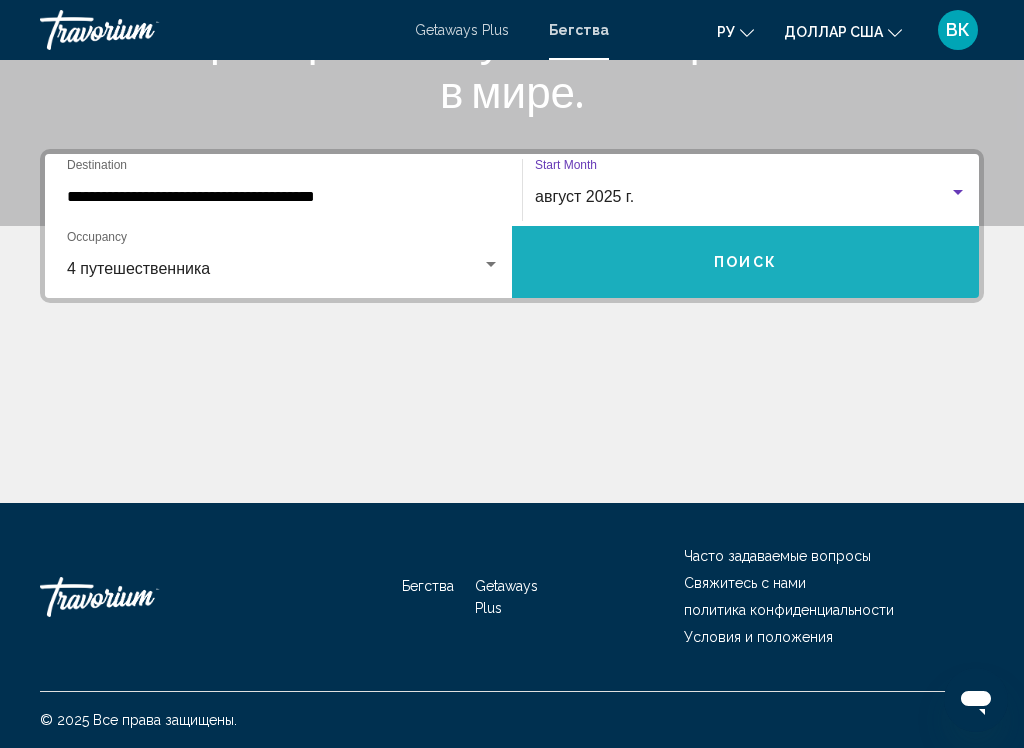 click on "Поиск" at bounding box center (745, 263) 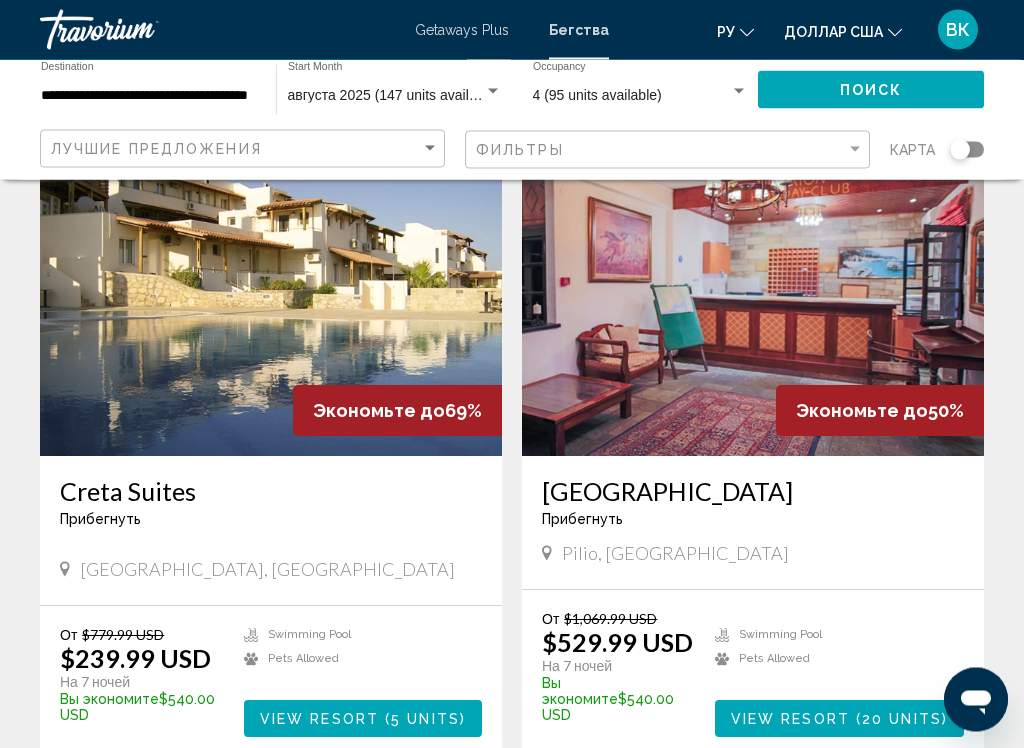 scroll, scrollTop: 134, scrollLeft: 0, axis: vertical 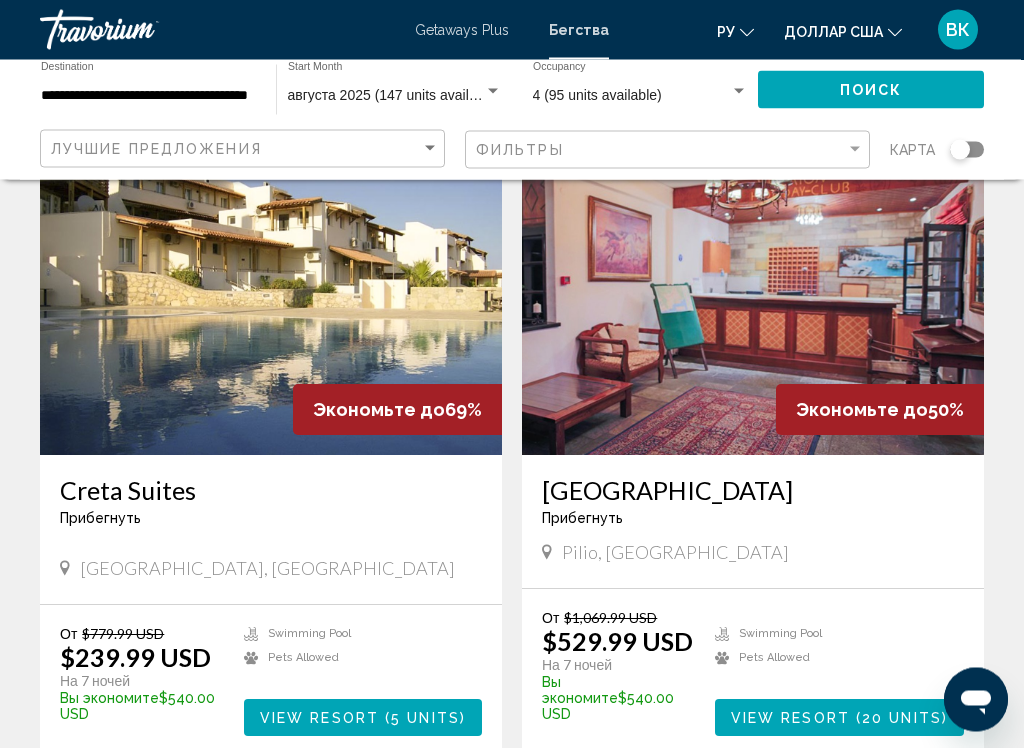 click at bounding box center (753, 296) 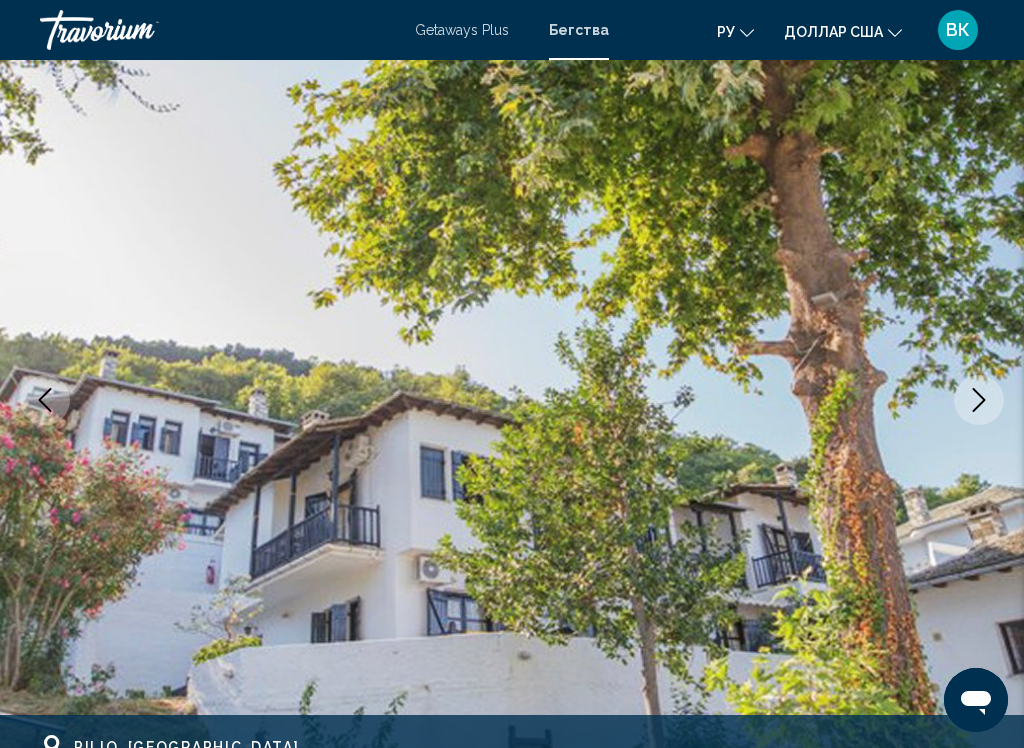 scroll, scrollTop: 0, scrollLeft: 0, axis: both 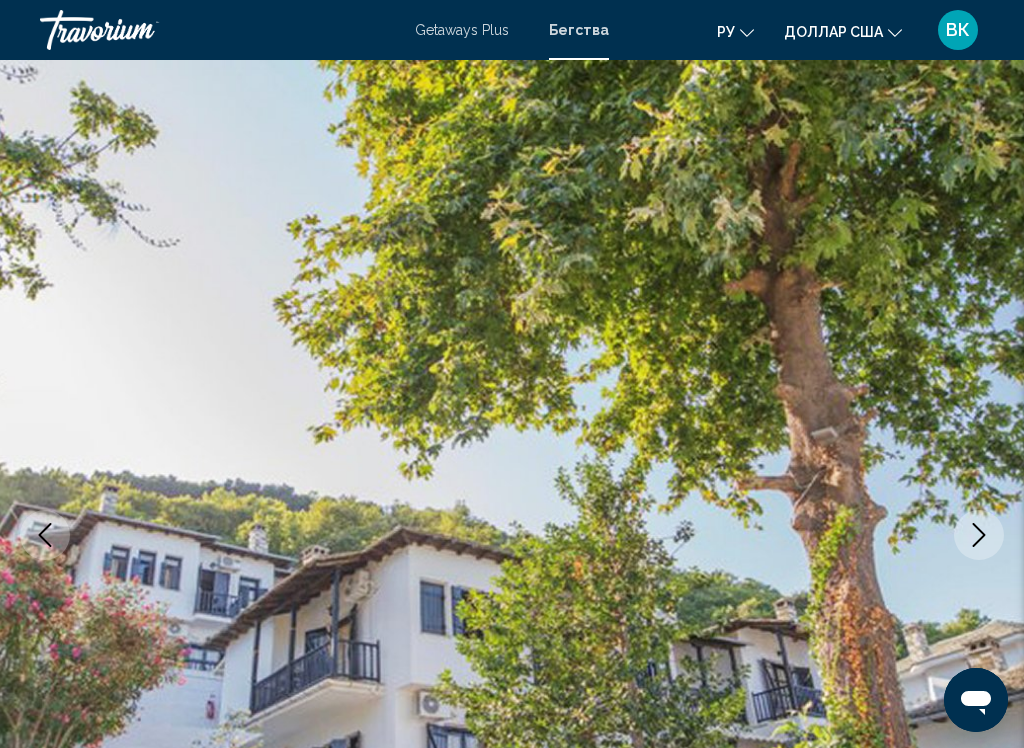 click 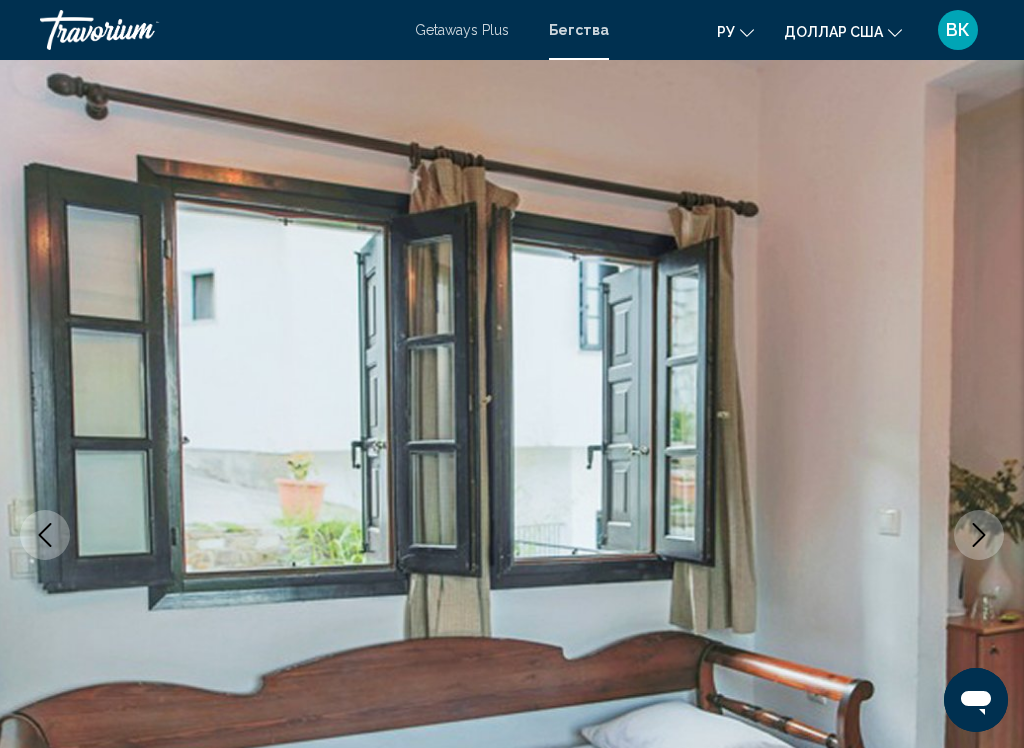 click 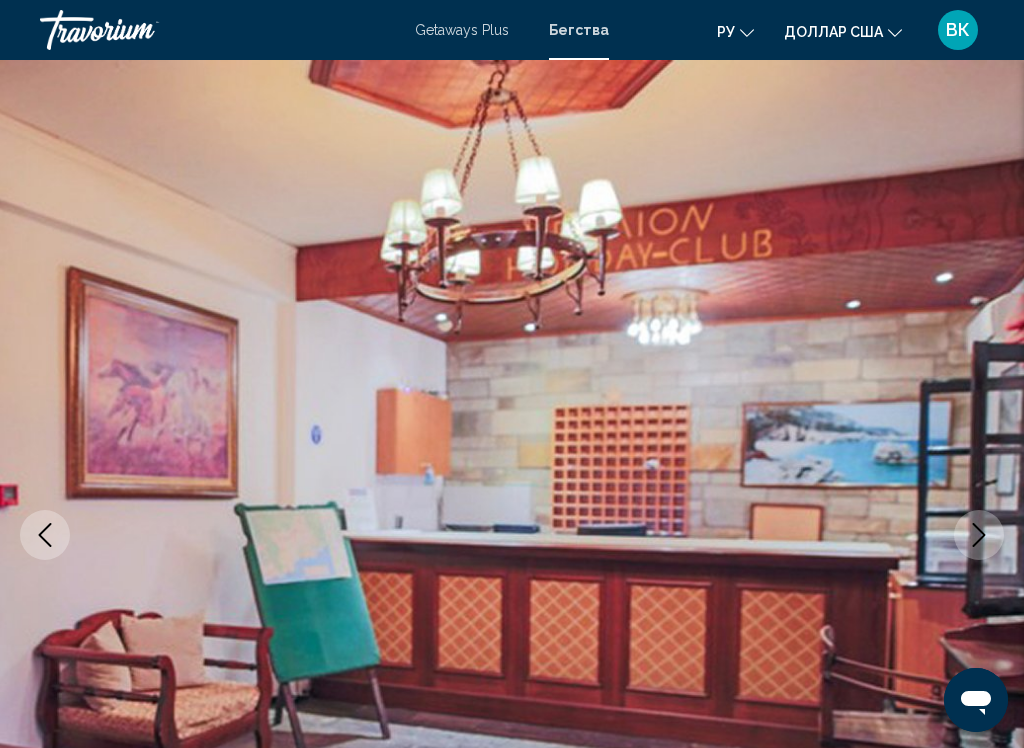 click at bounding box center [979, 535] 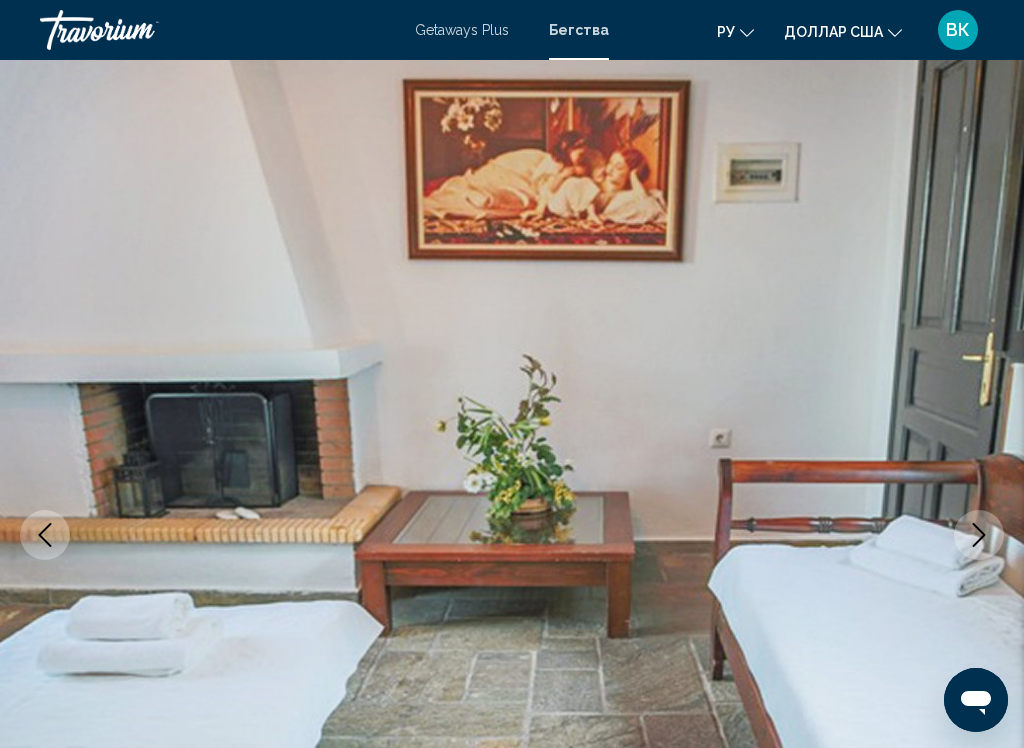 click at bounding box center [979, 535] 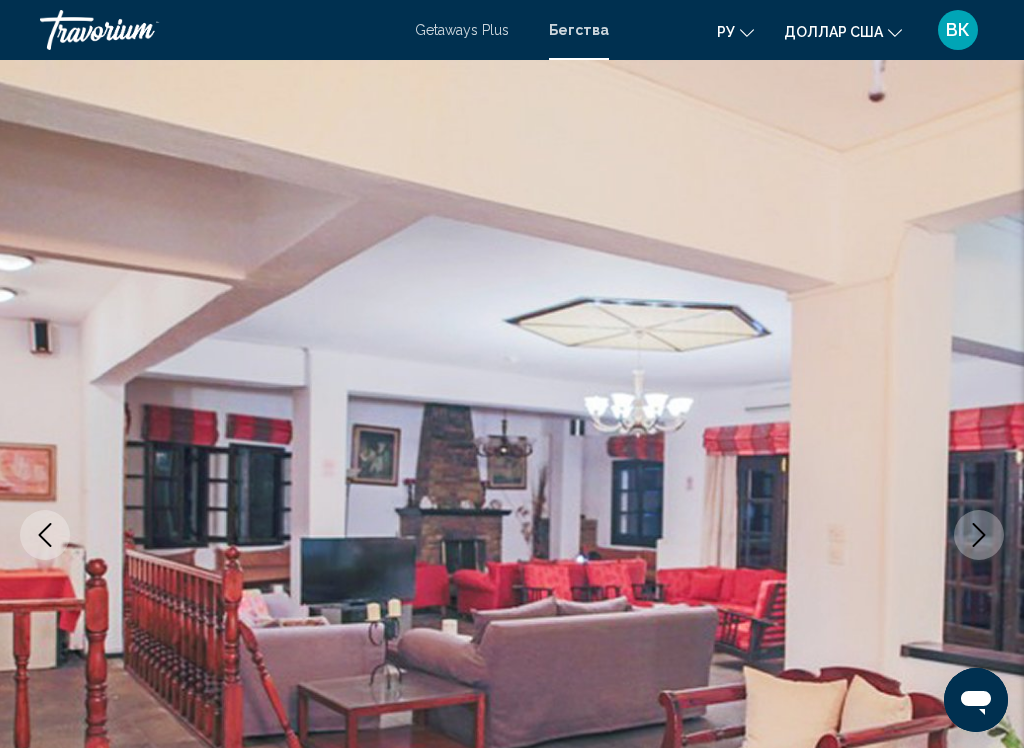 click at bounding box center (979, 535) 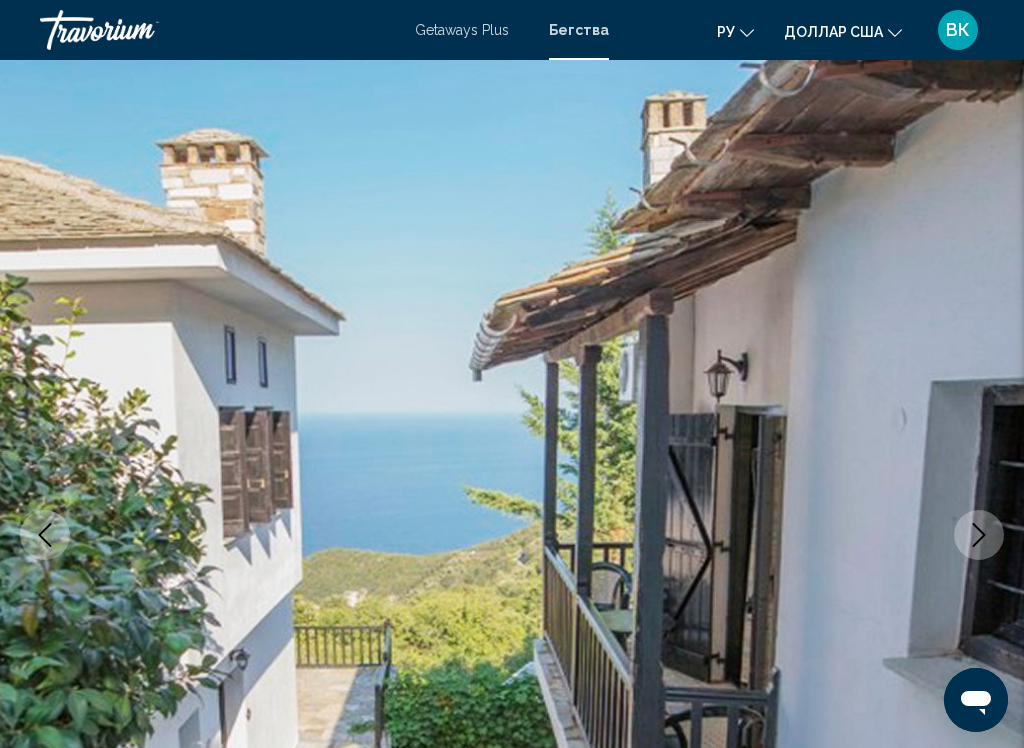 click 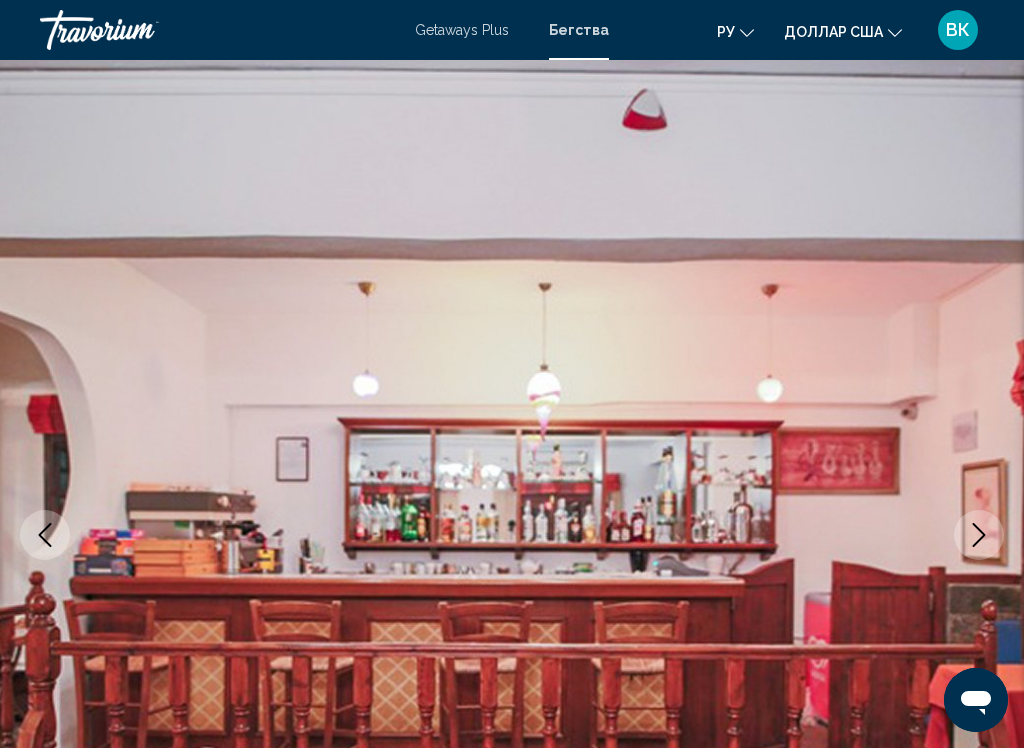 click at bounding box center (979, 535) 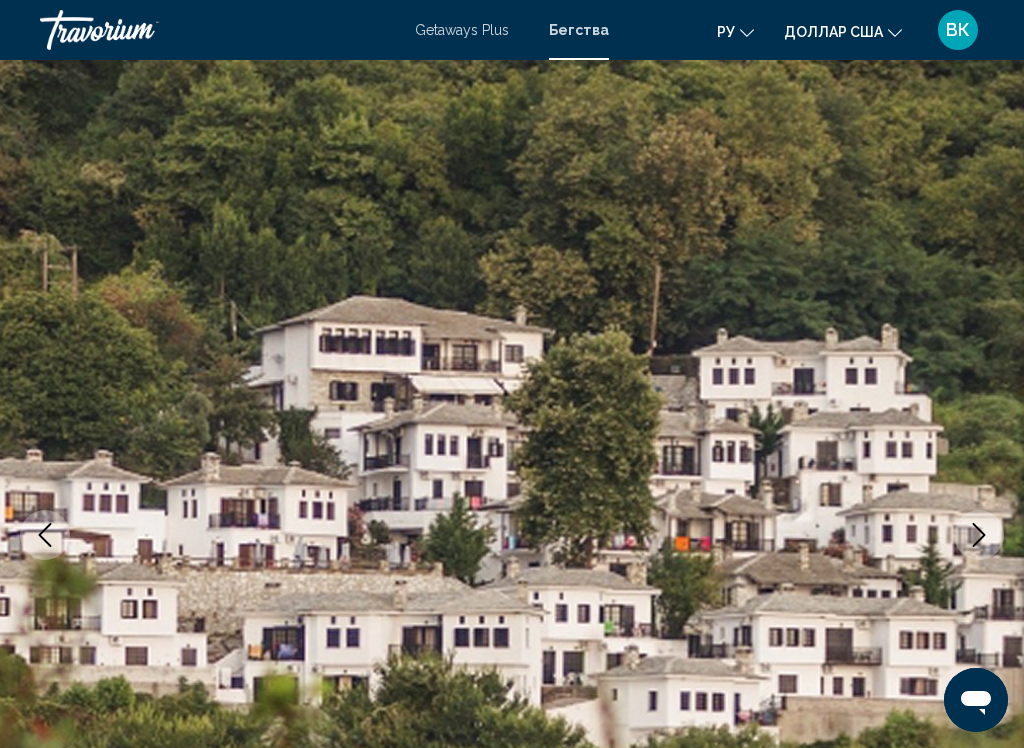 click 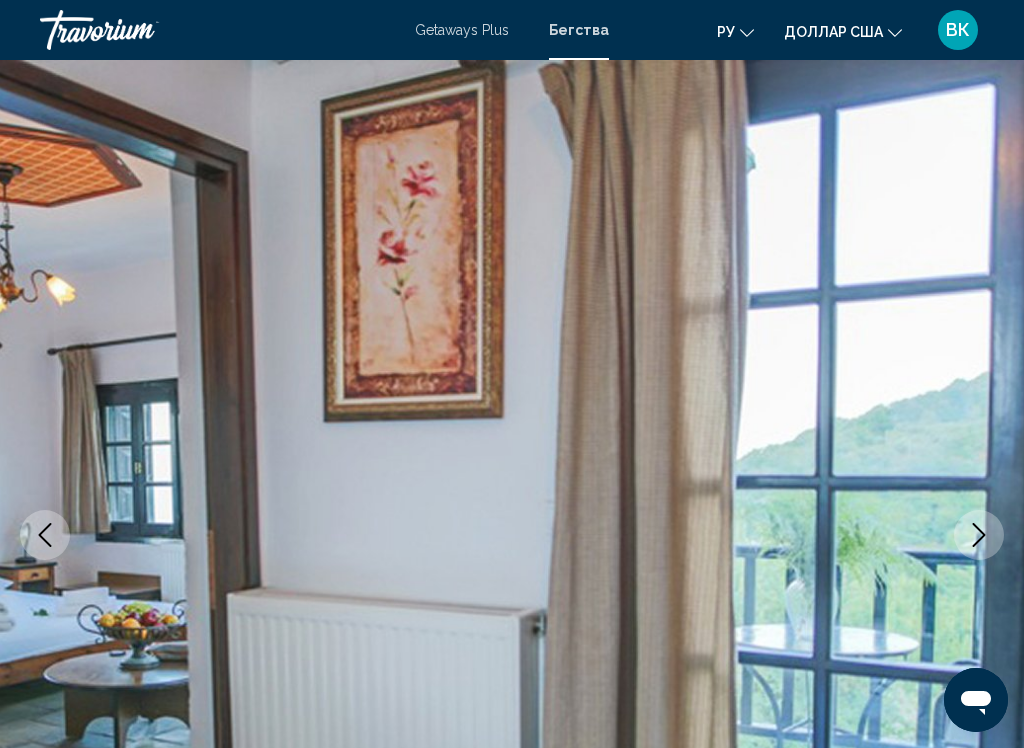 click 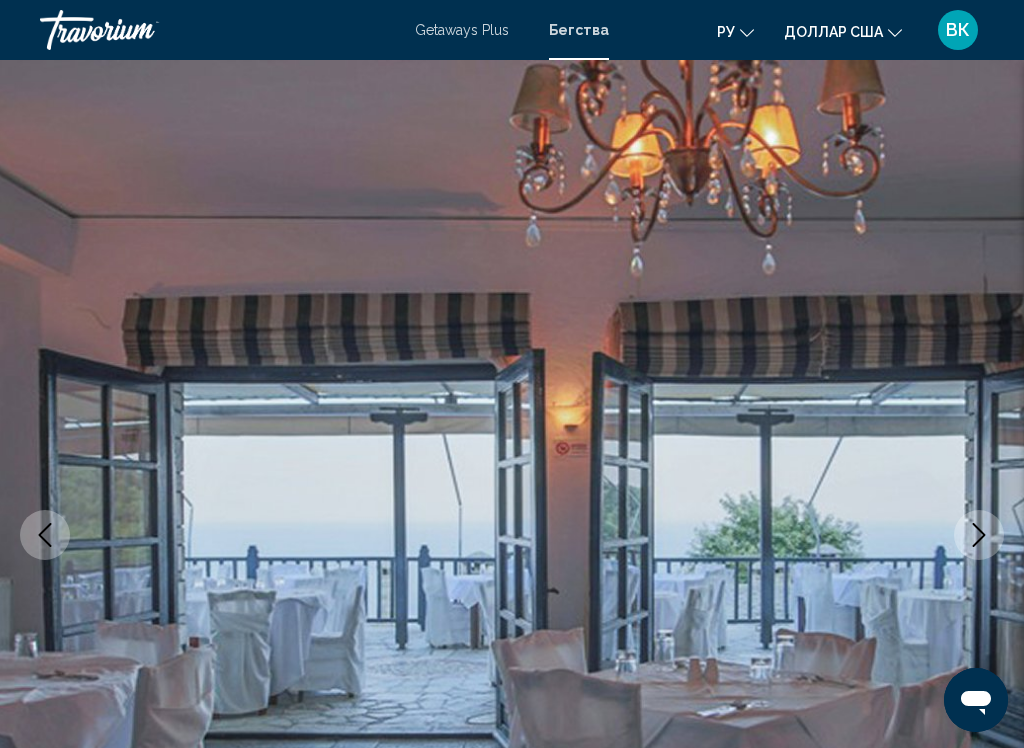 click 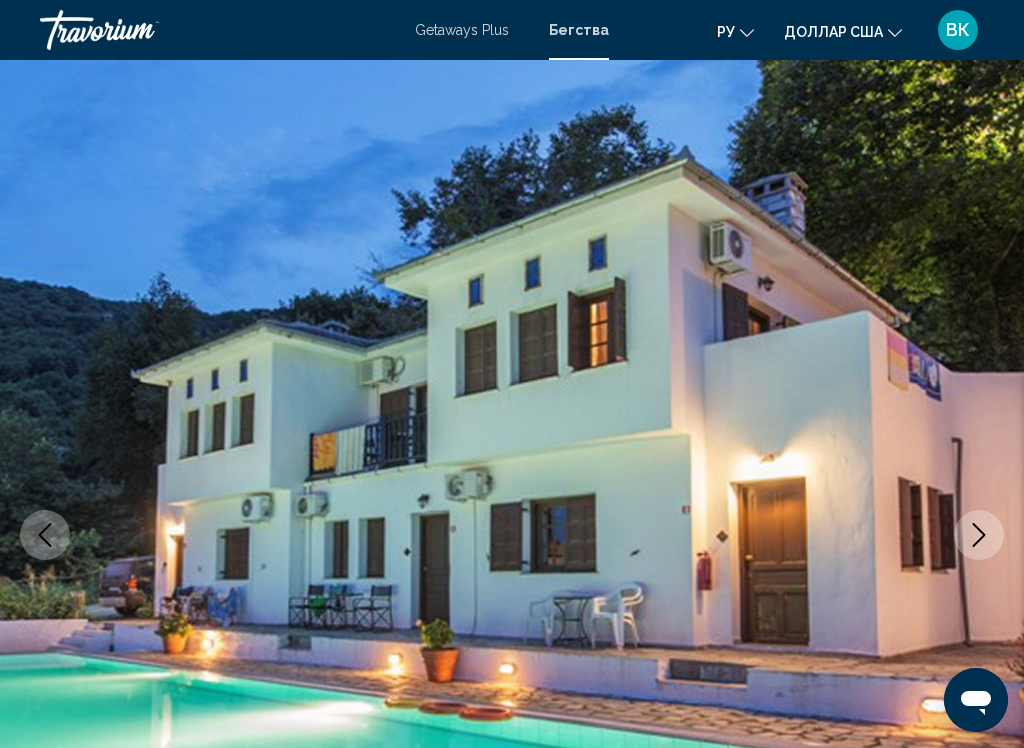 click 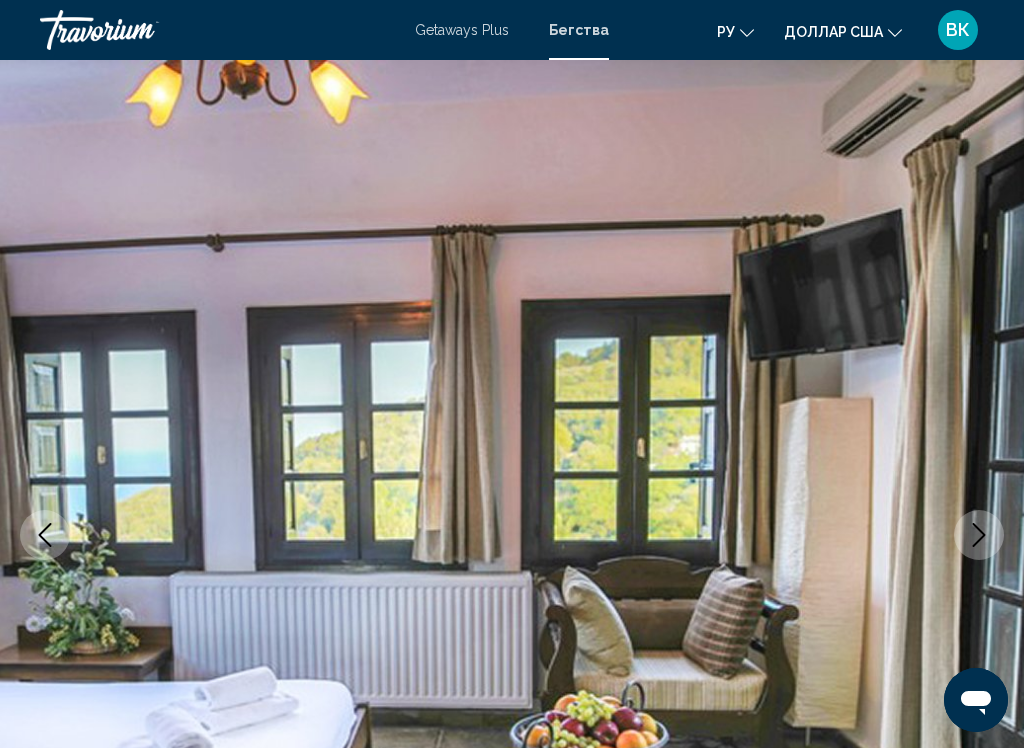 click 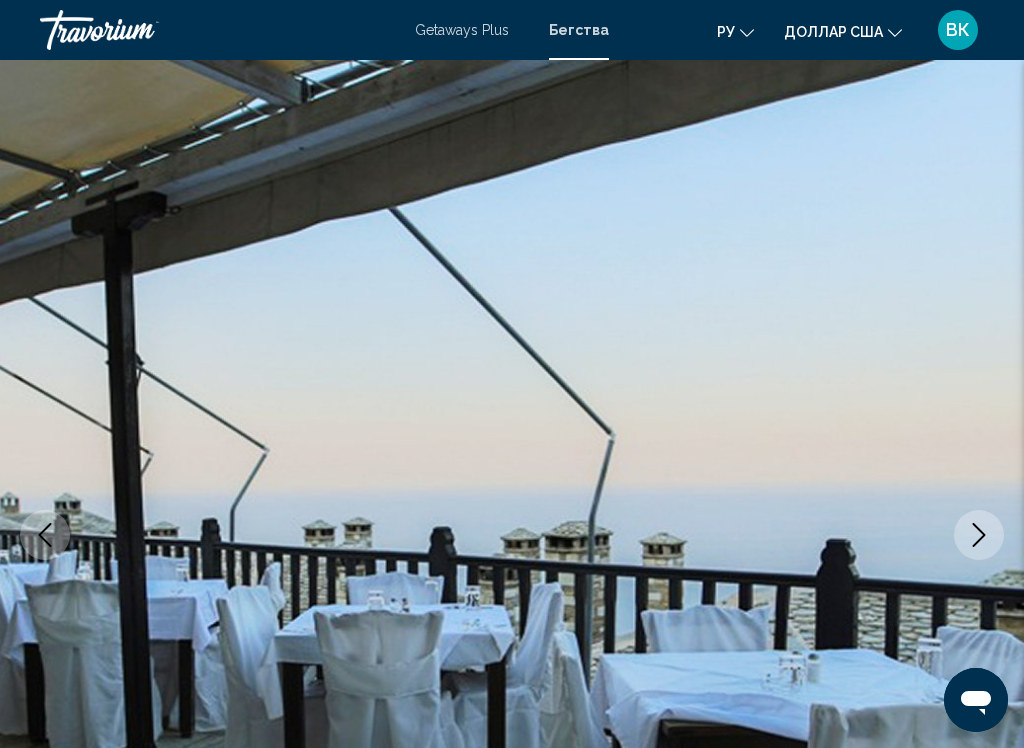 click 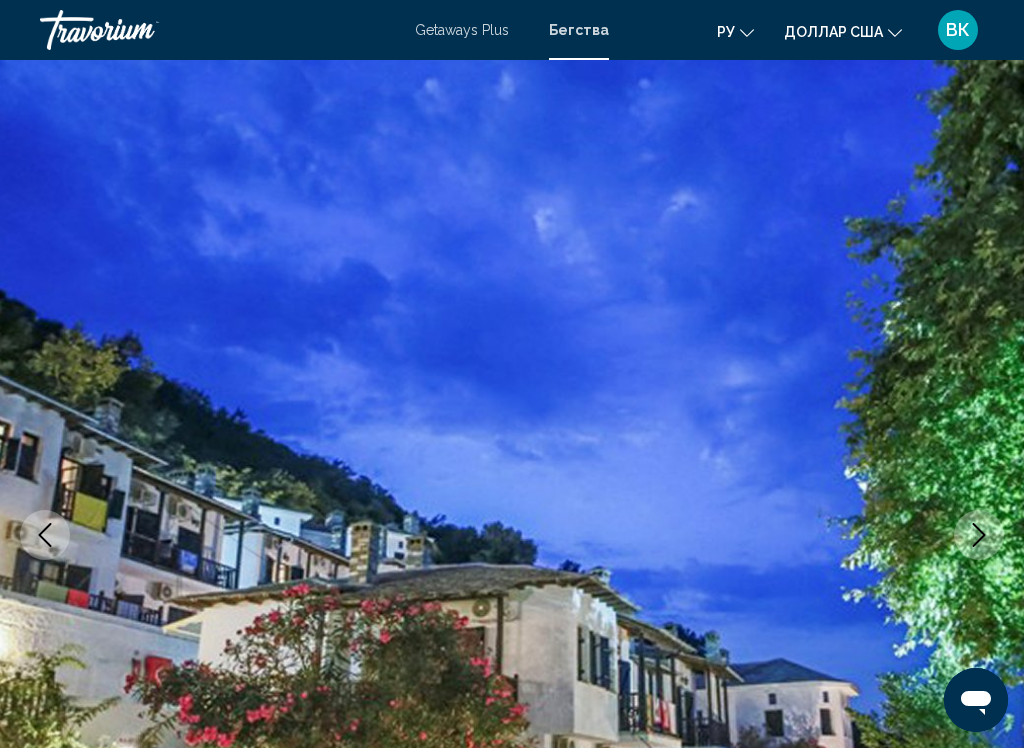 click 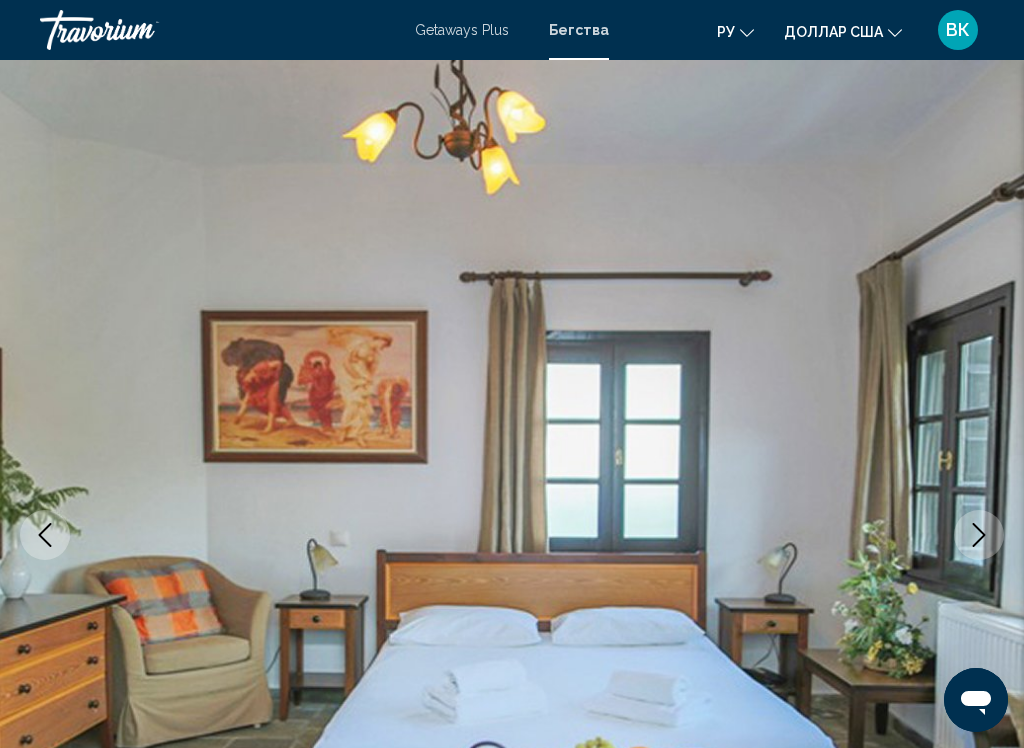 click 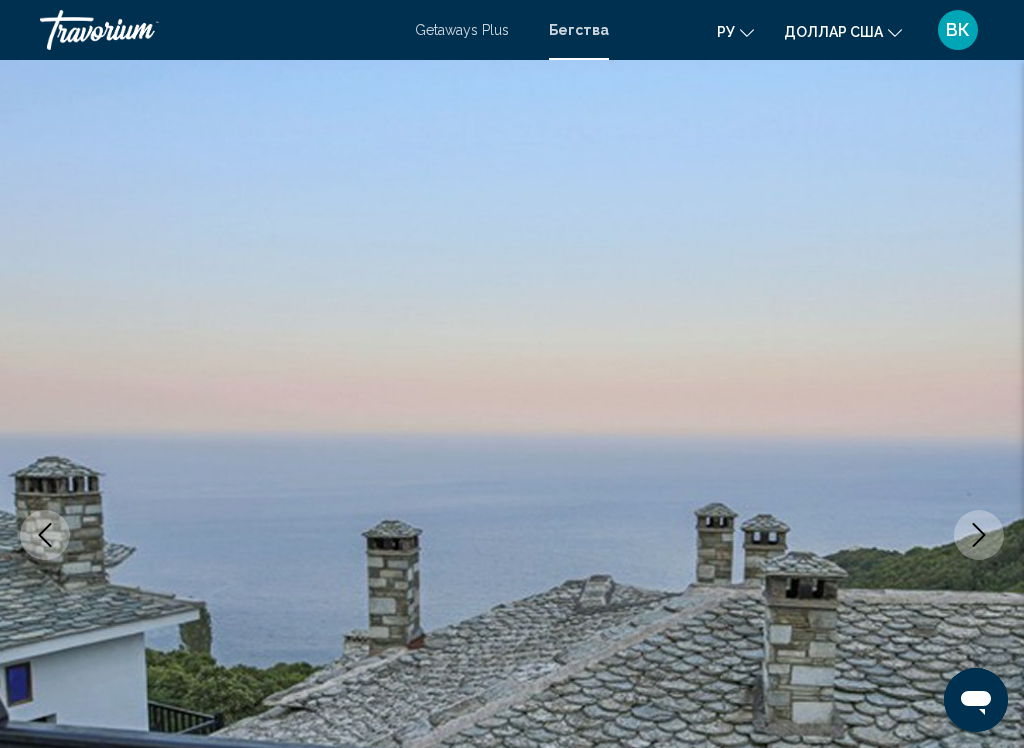 click 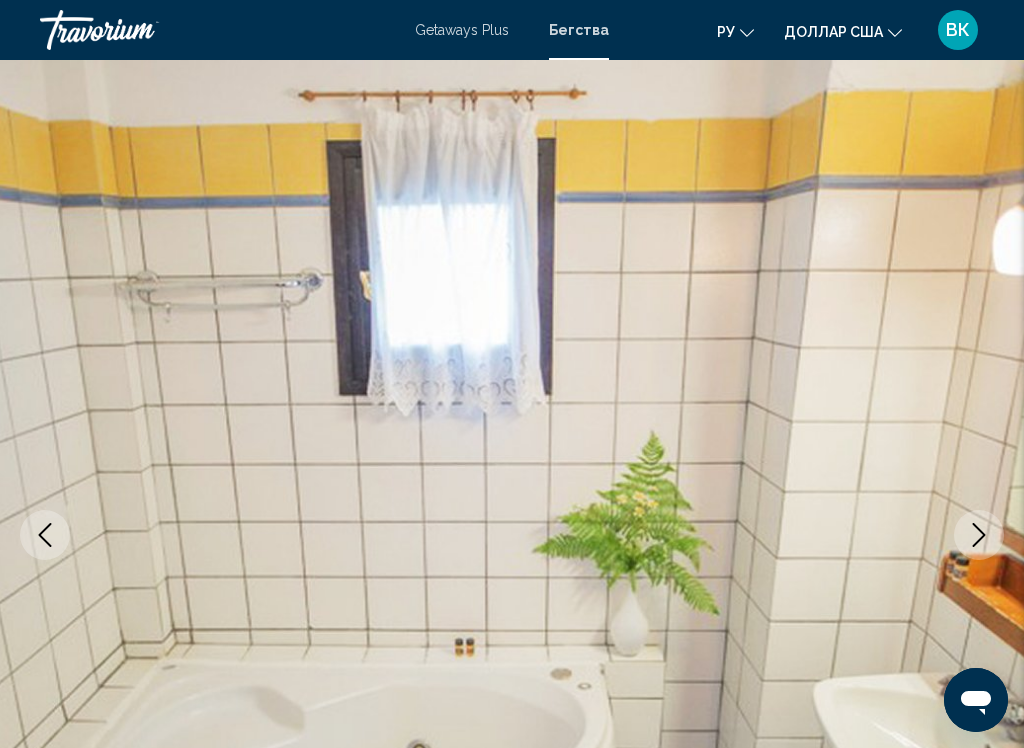 click 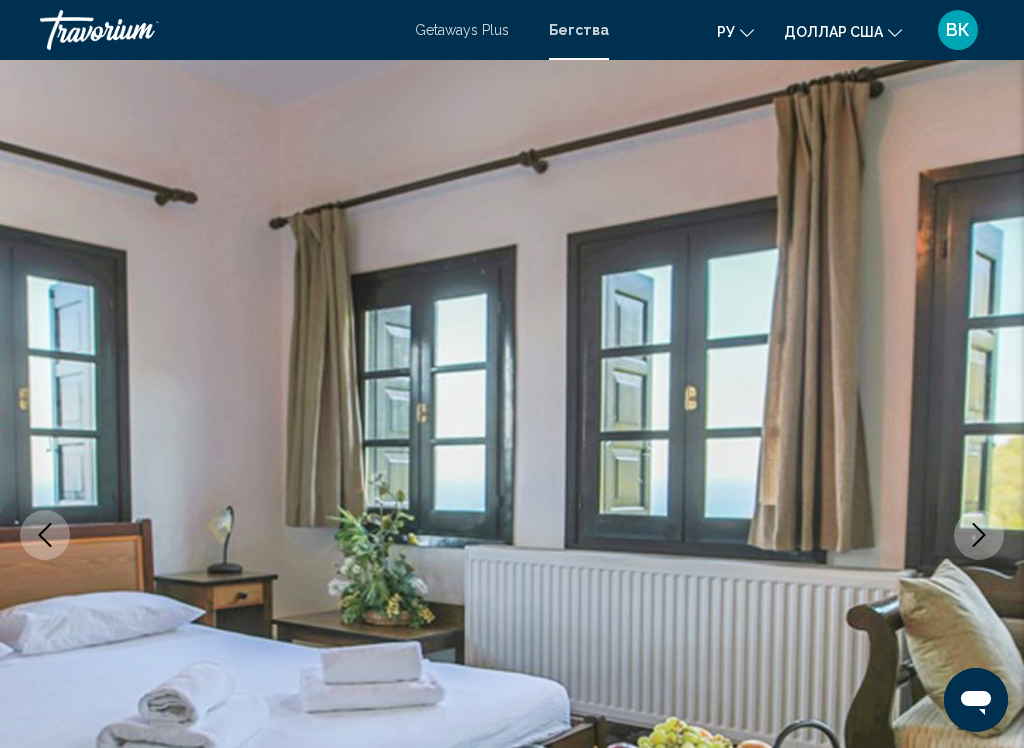 click 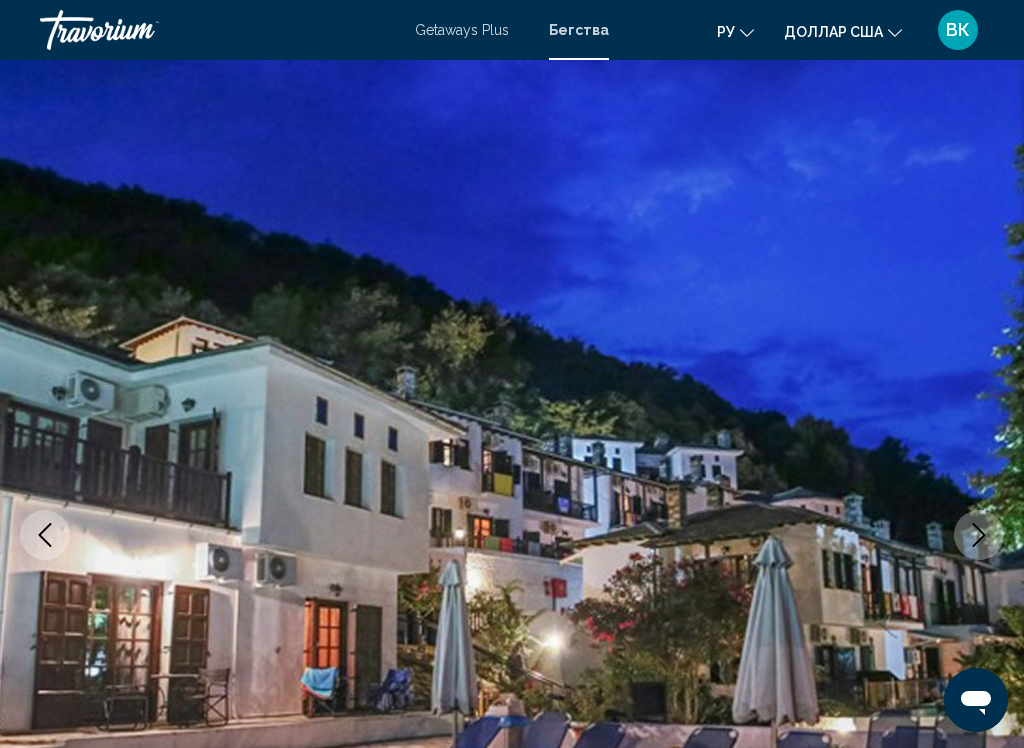 click 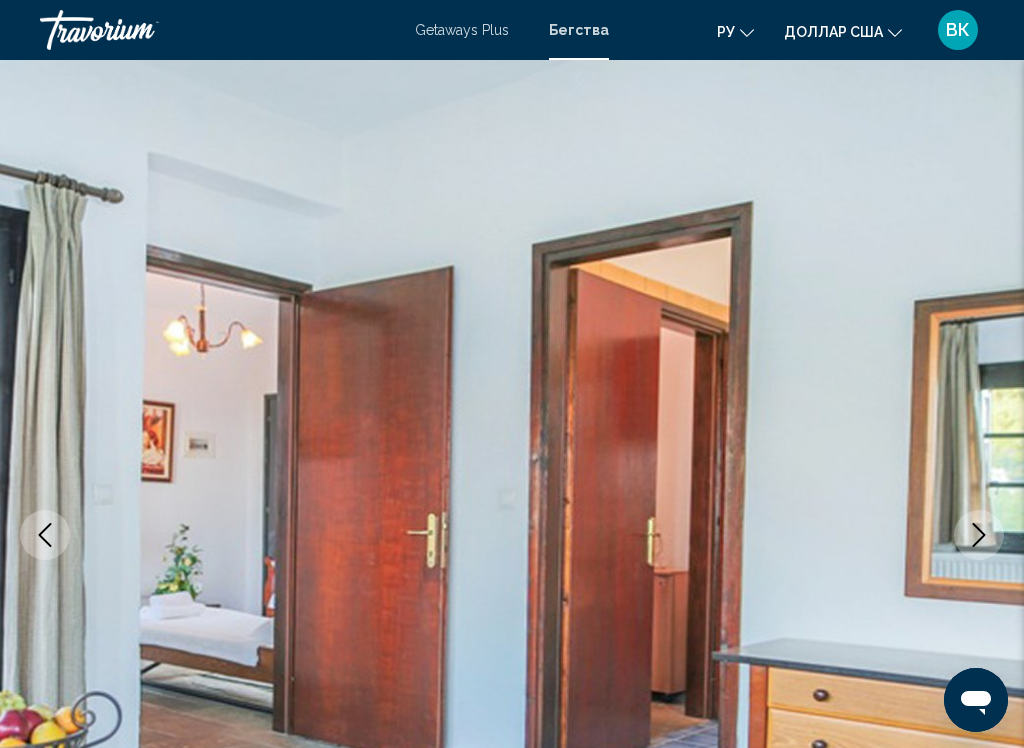 click 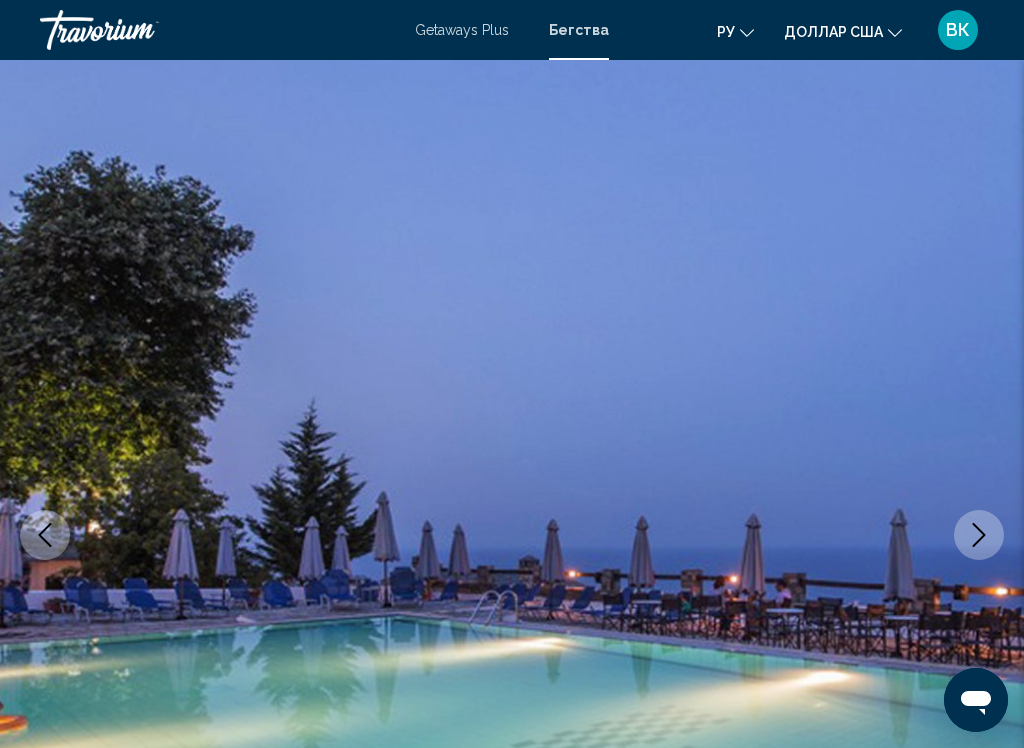click 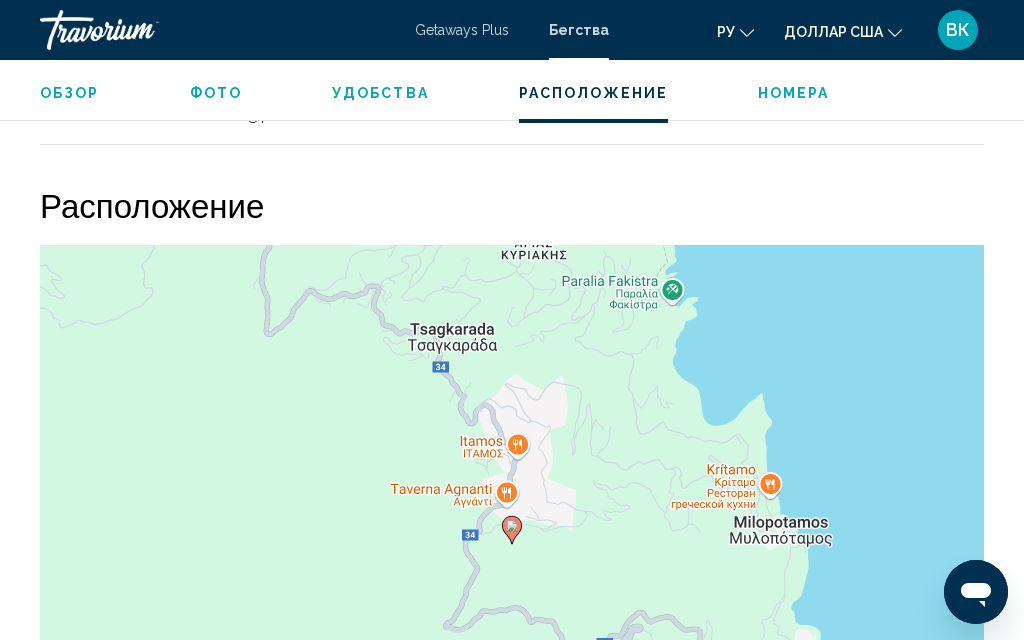 scroll, scrollTop: 2855, scrollLeft: 0, axis: vertical 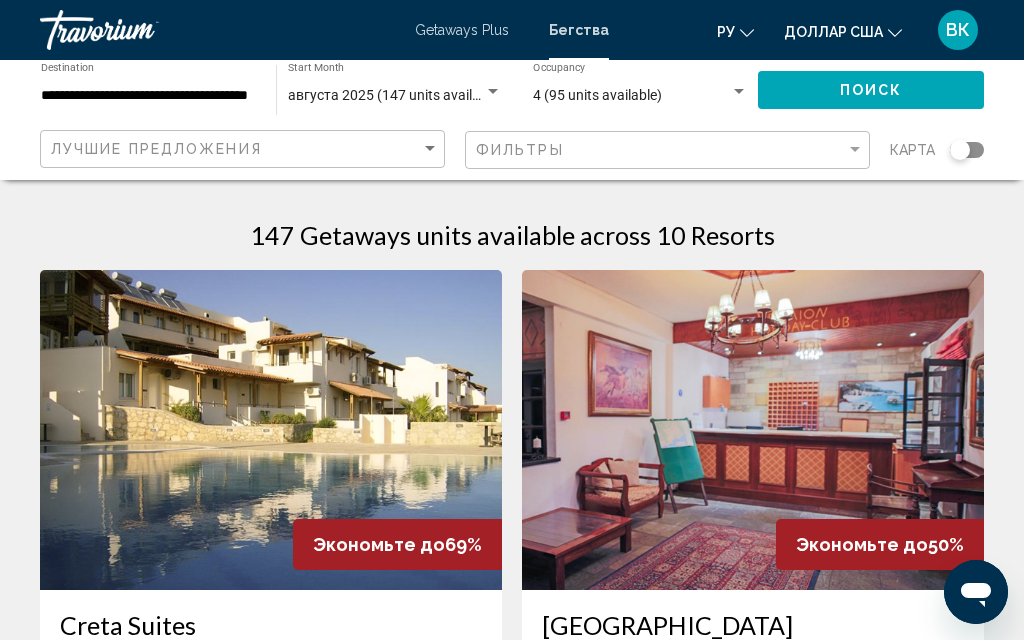 click at bounding box center [271, 430] 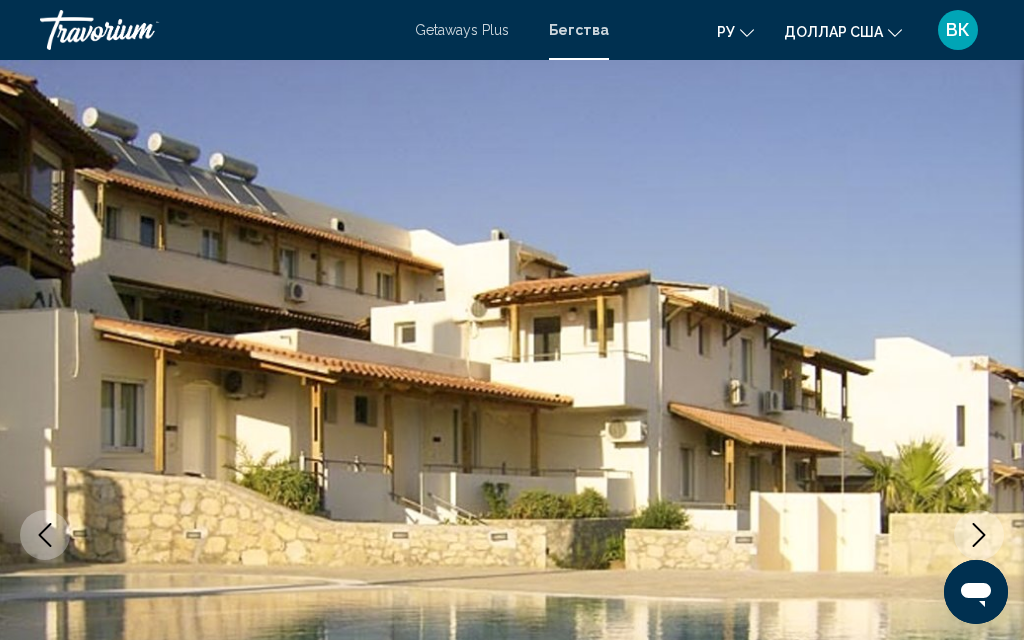 click at bounding box center (979, 535) 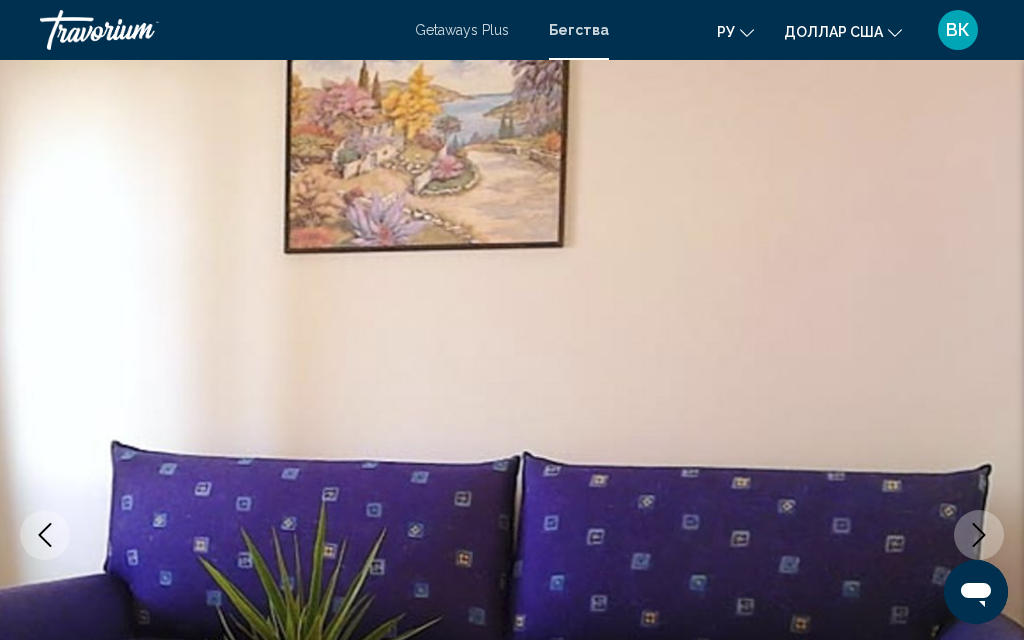 click at bounding box center [979, 535] 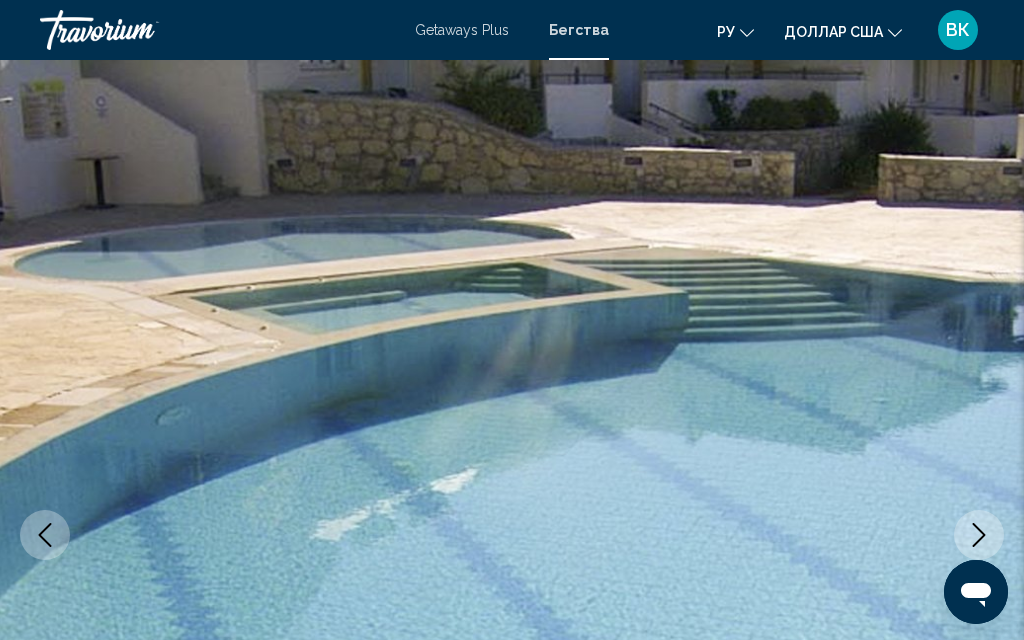 click at bounding box center (979, 535) 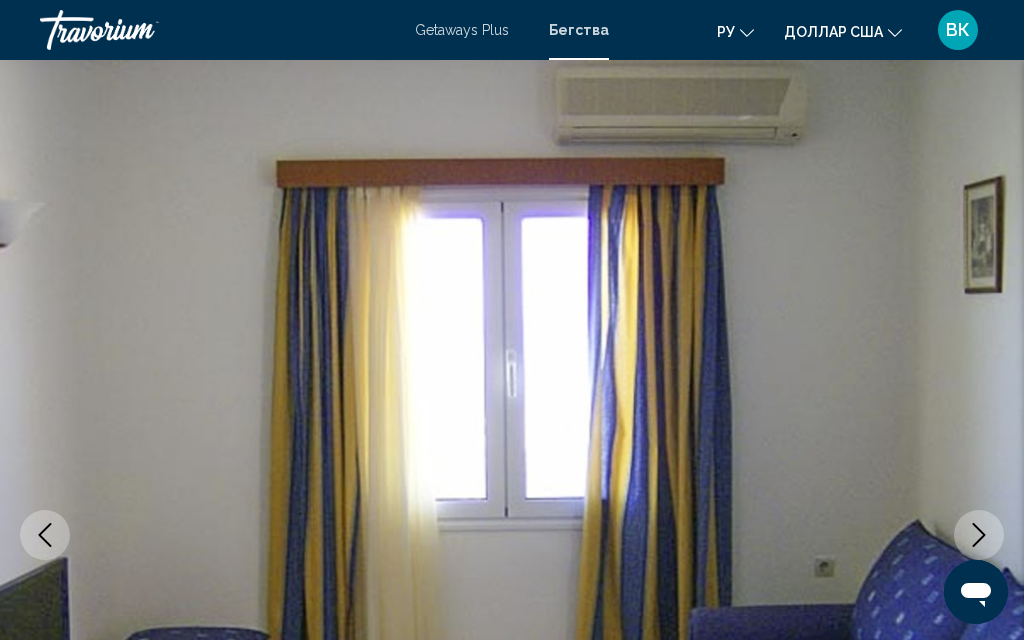 click at bounding box center (979, 535) 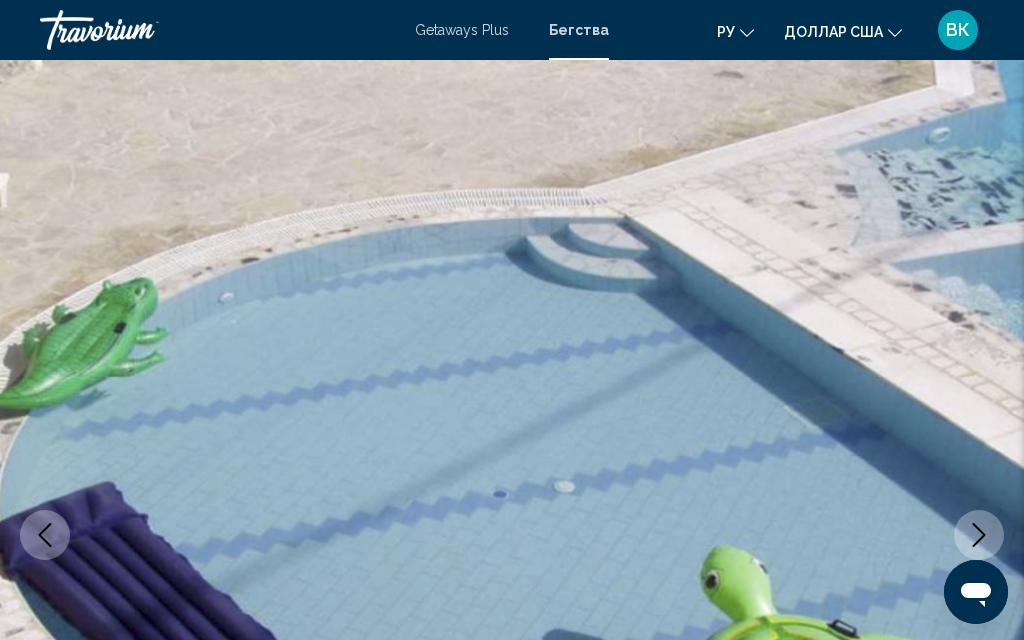 click 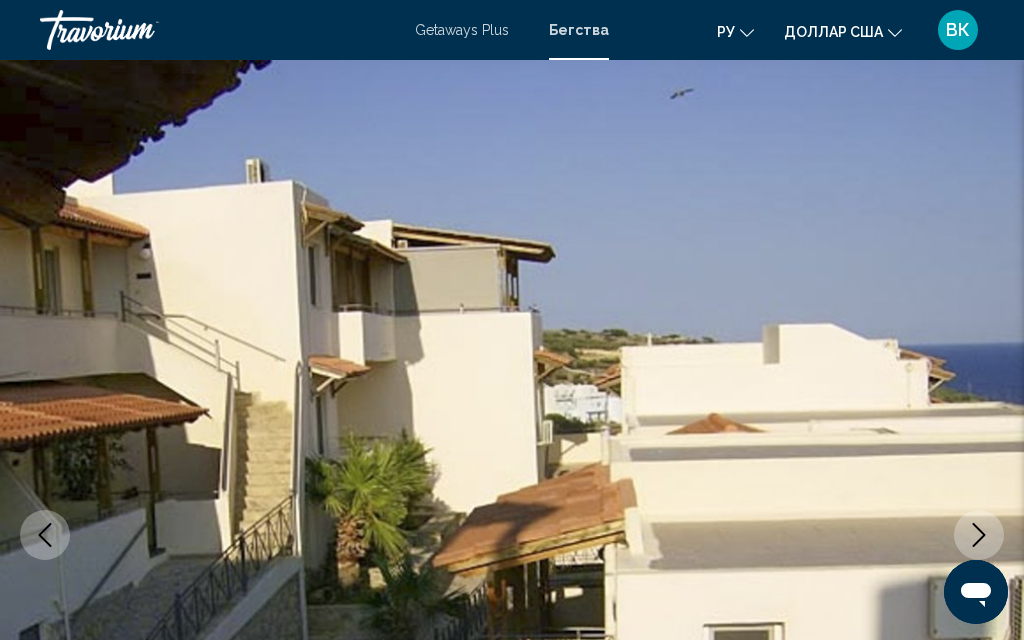 click 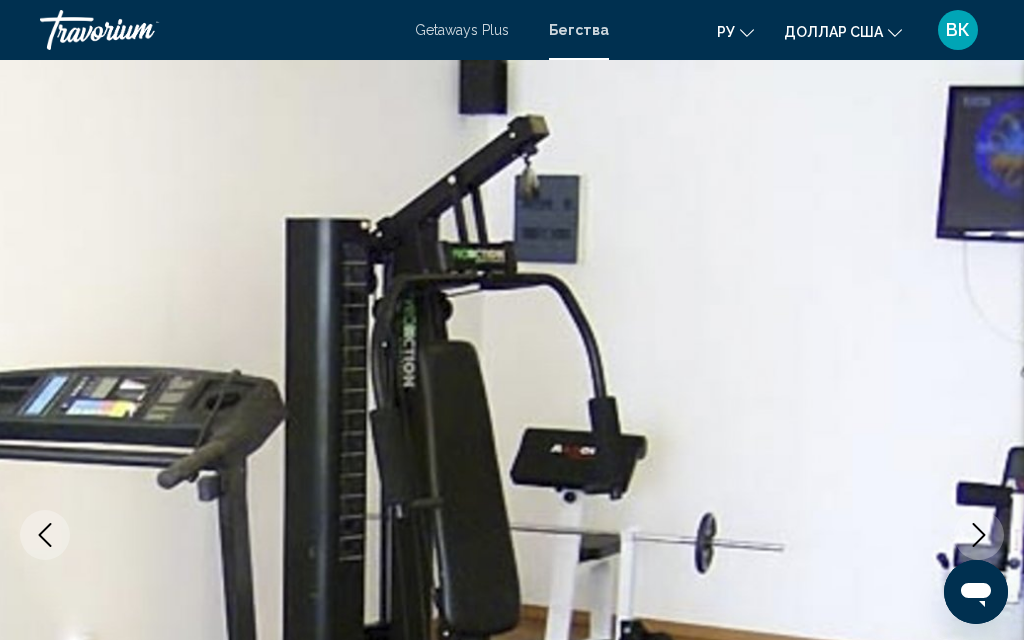 click at bounding box center [979, 535] 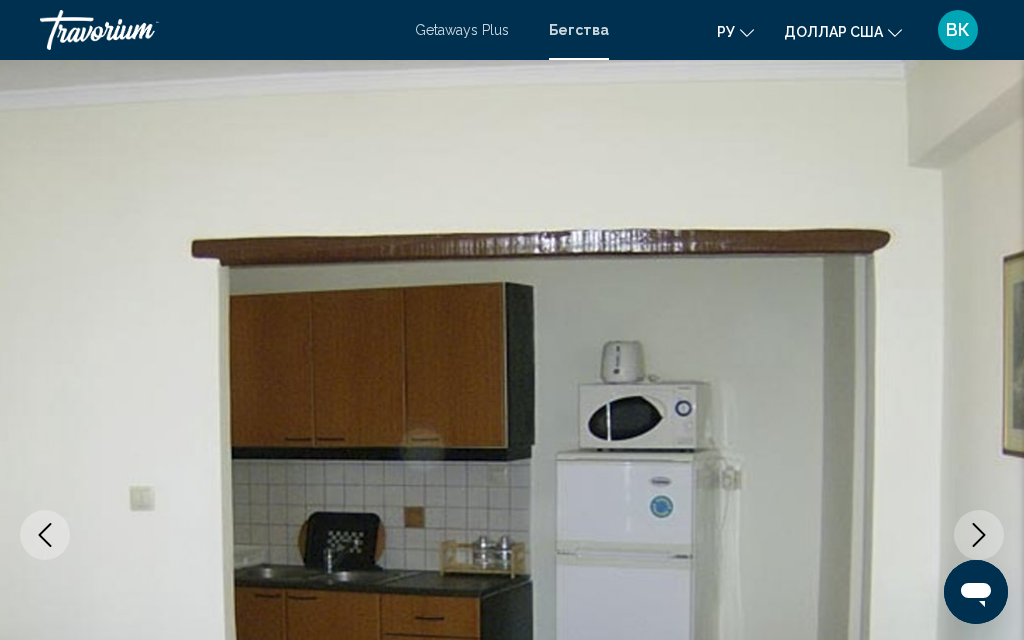 click at bounding box center [979, 535] 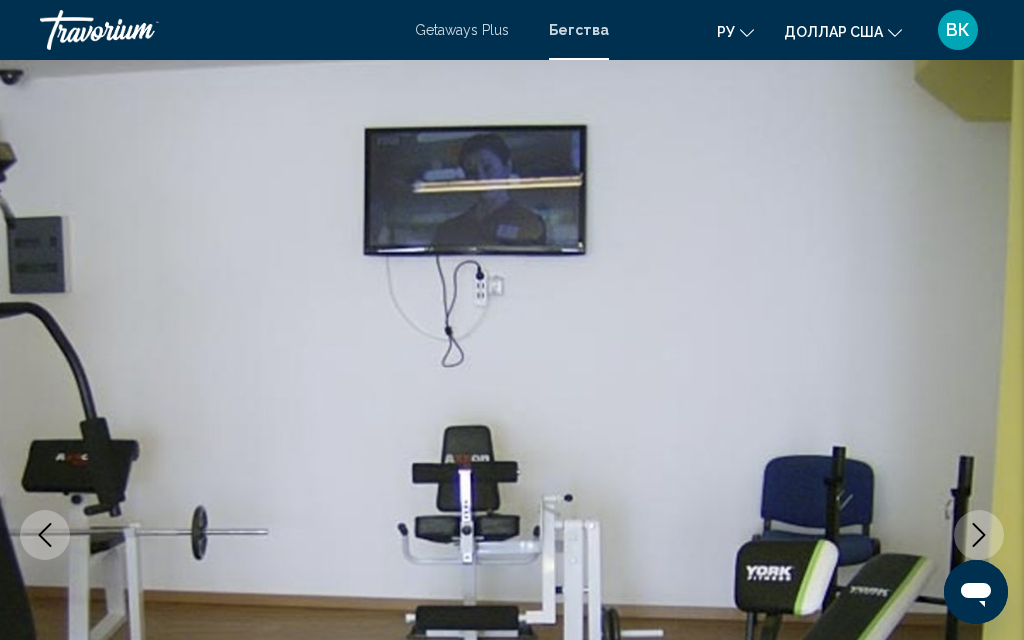 click at bounding box center [979, 535] 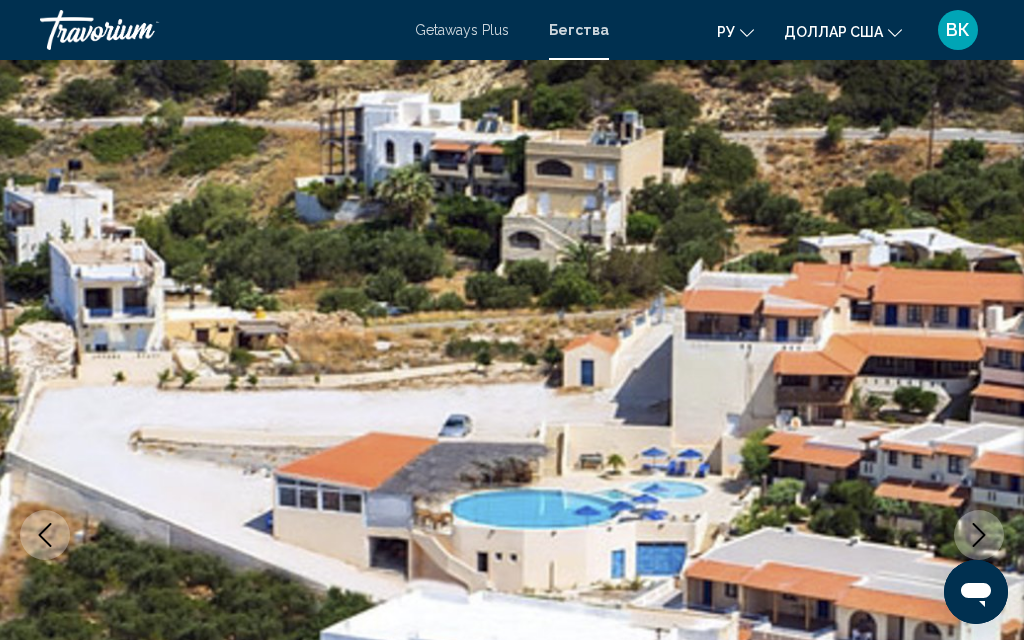 click 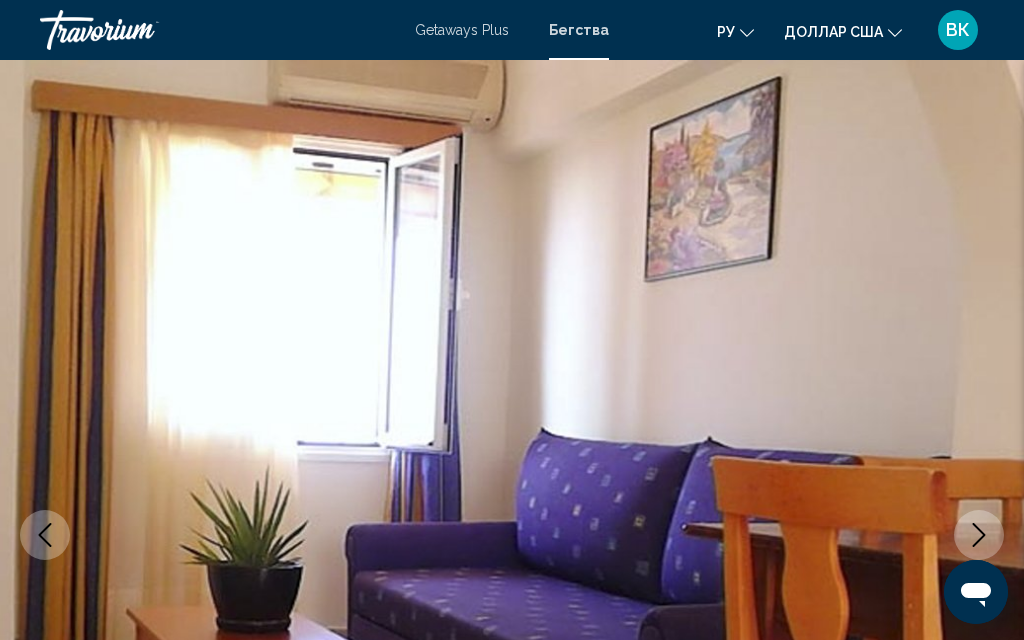 click 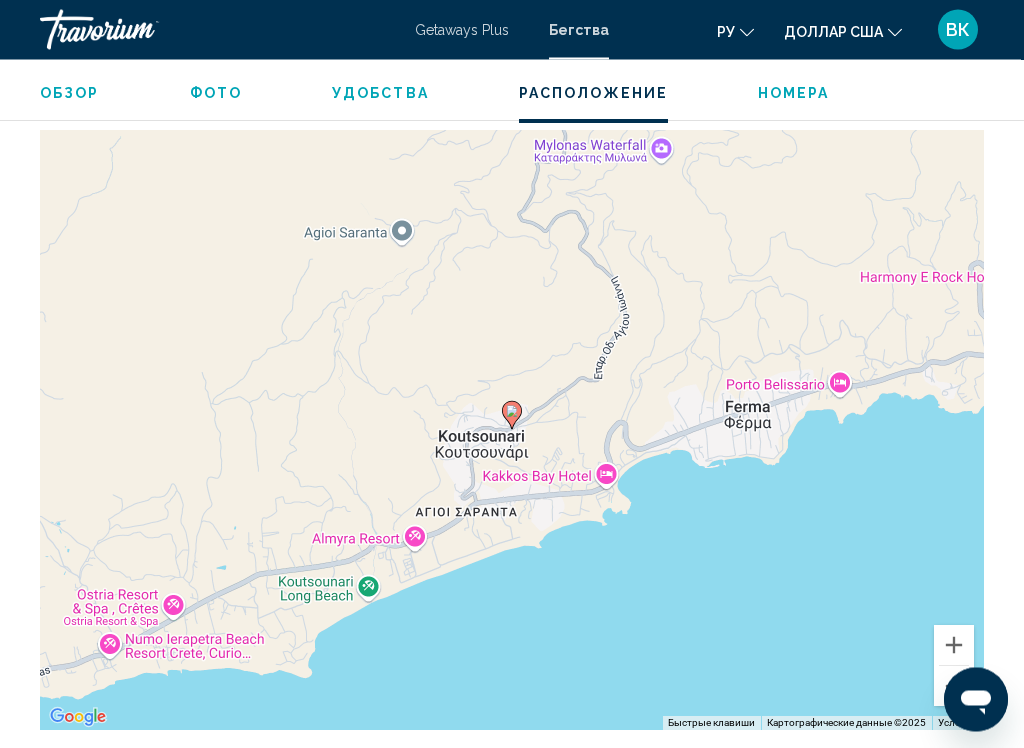 scroll, scrollTop: 3192, scrollLeft: 0, axis: vertical 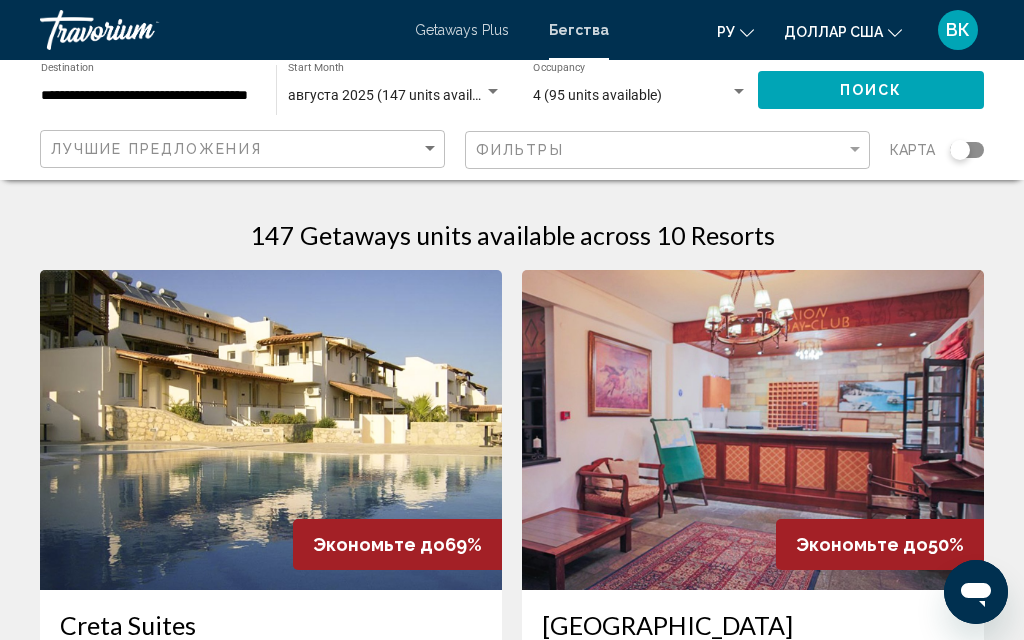 click at bounding box center (739, 92) 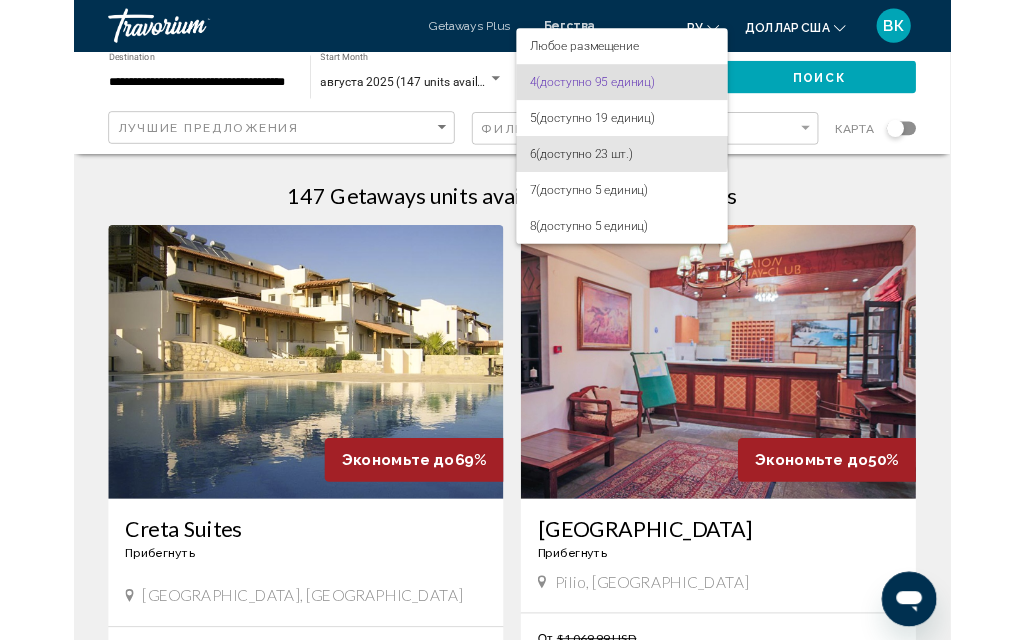 scroll, scrollTop: 0, scrollLeft: 0, axis: both 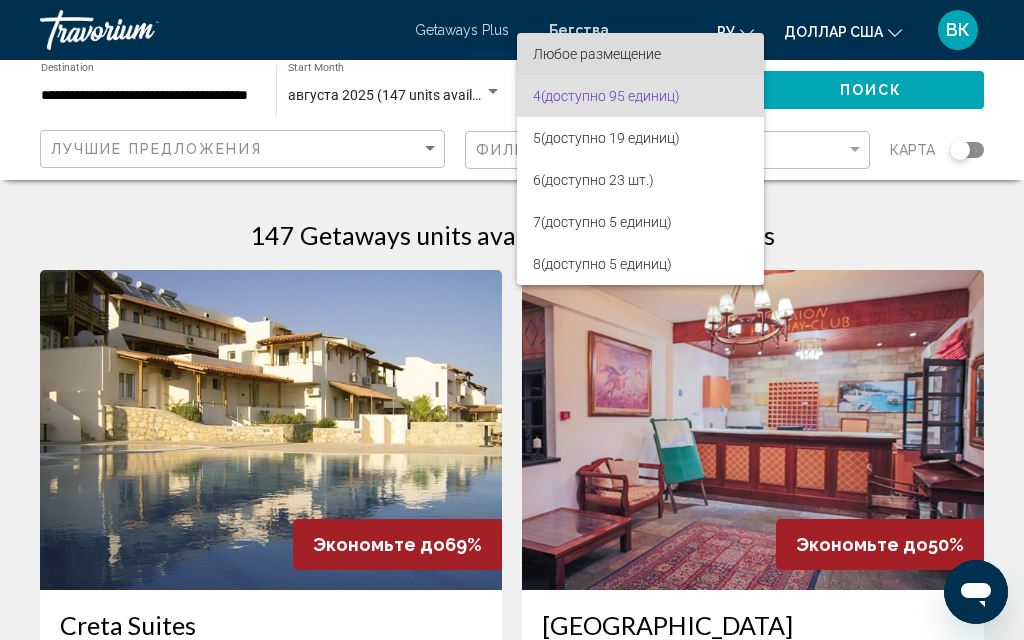 click on "Любое размещение" at bounding box center (597, 54) 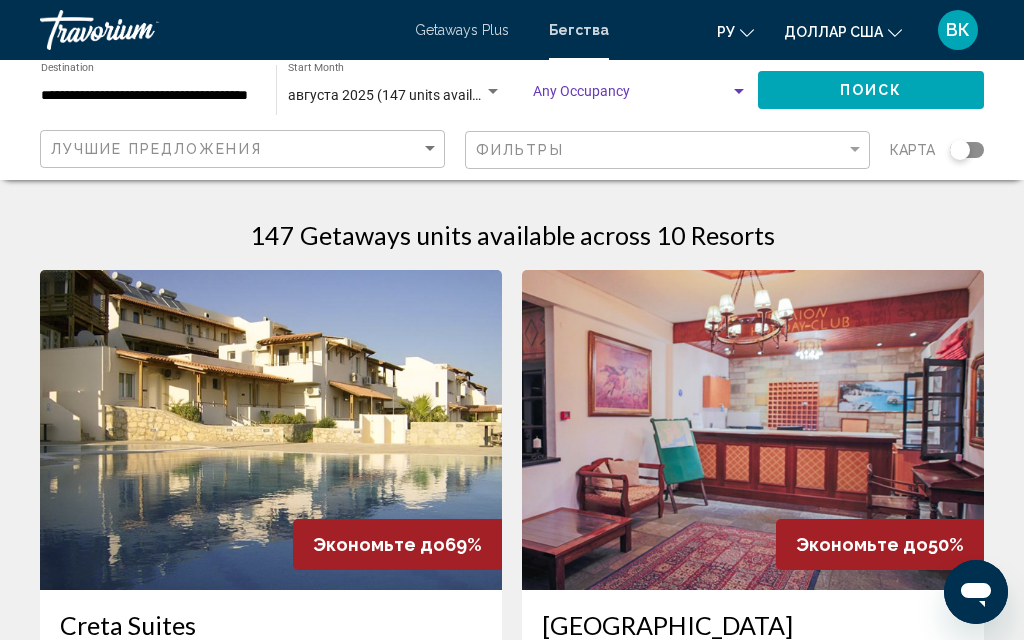 click on "Поиск" 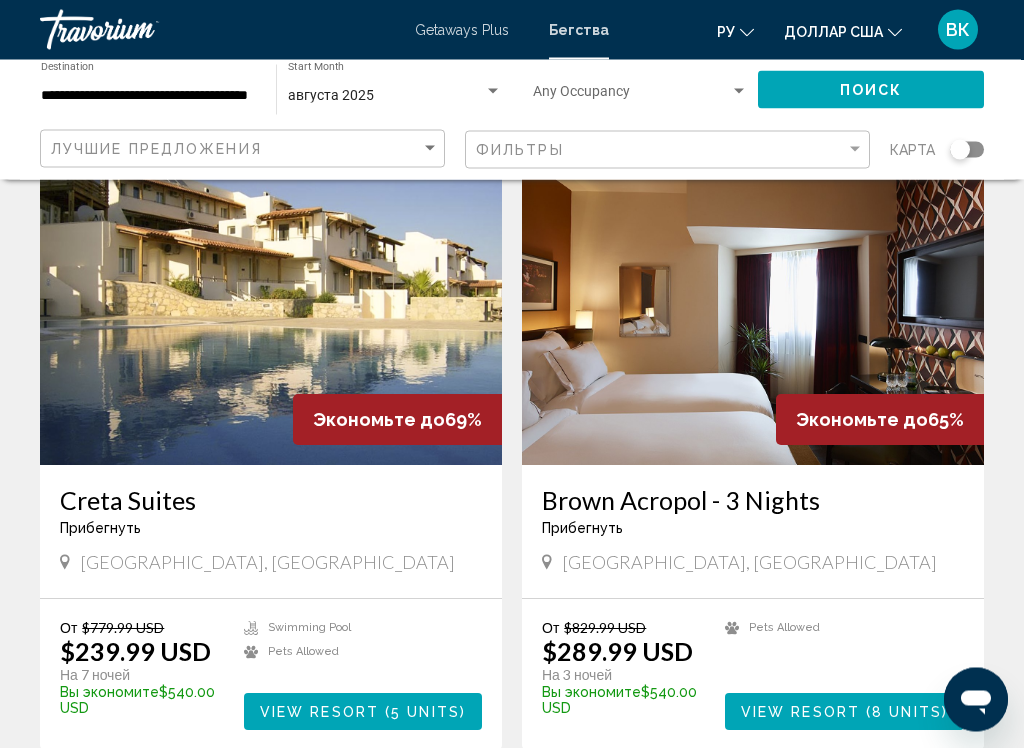 scroll, scrollTop: 125, scrollLeft: 0, axis: vertical 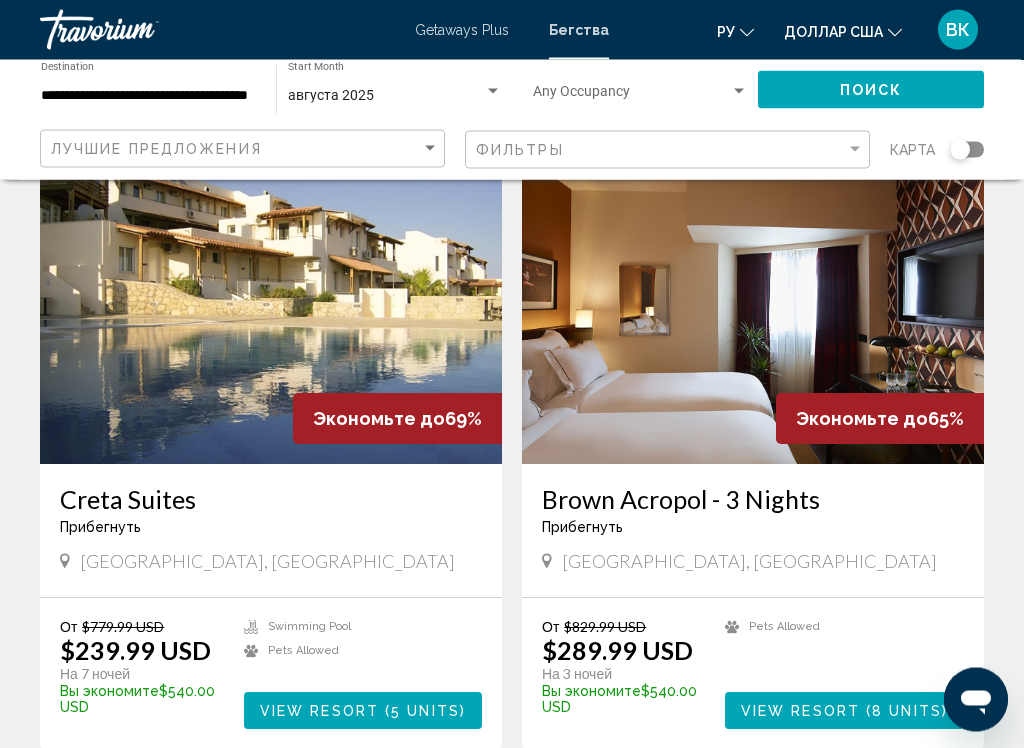 click at bounding box center (753, 305) 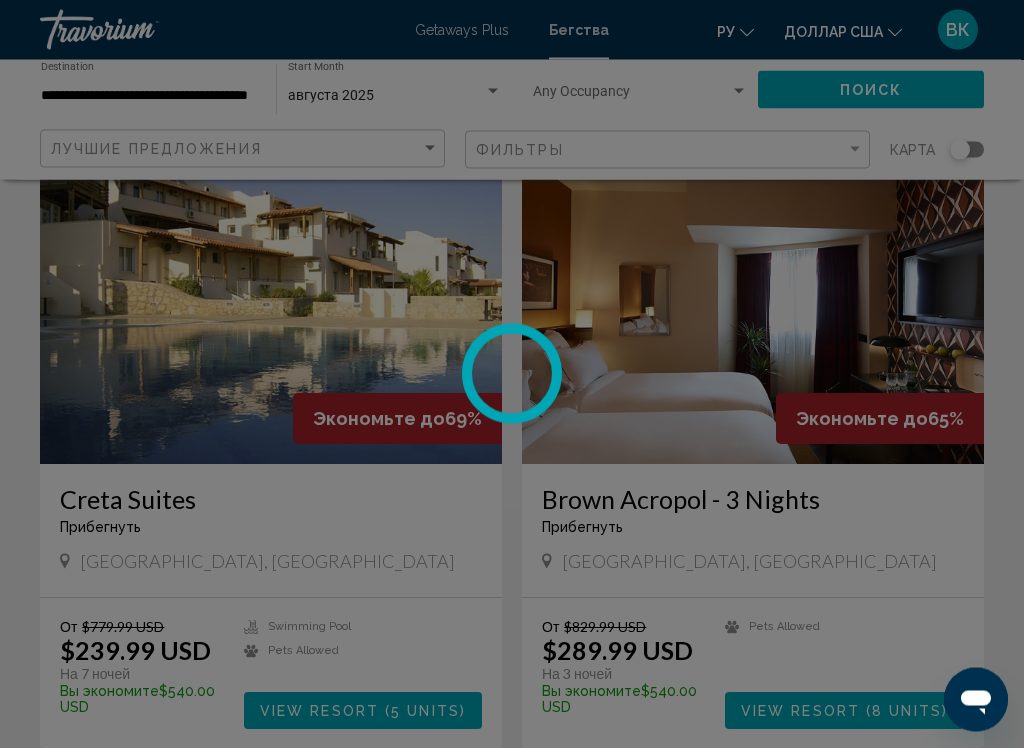 scroll, scrollTop: 126, scrollLeft: 0, axis: vertical 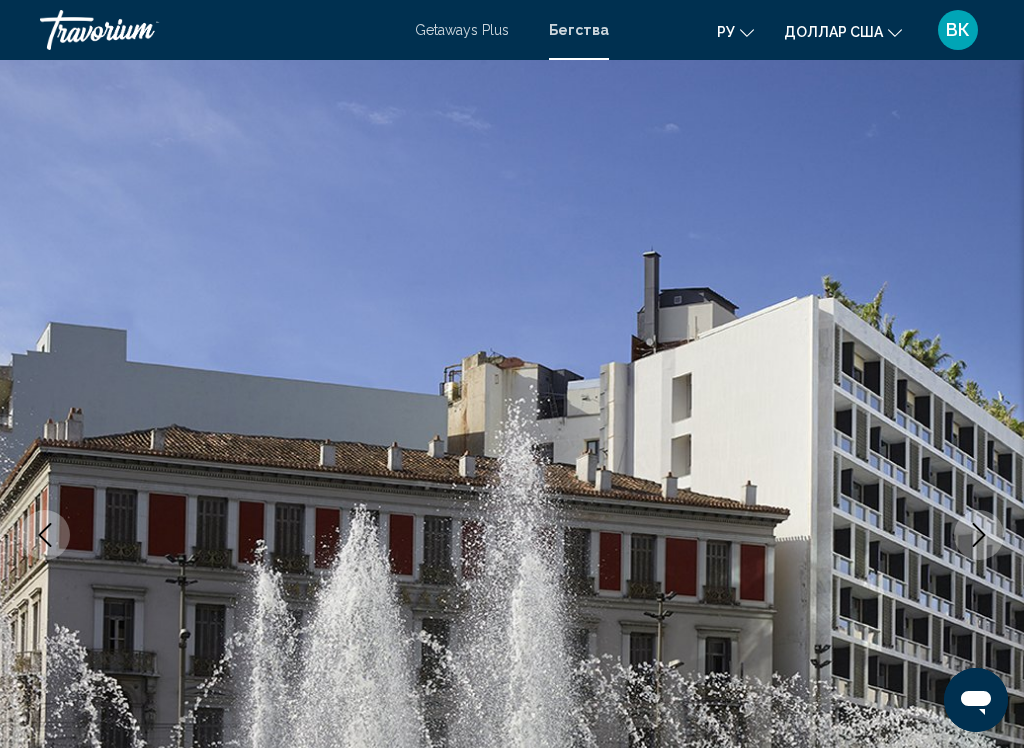 click at bounding box center (979, 535) 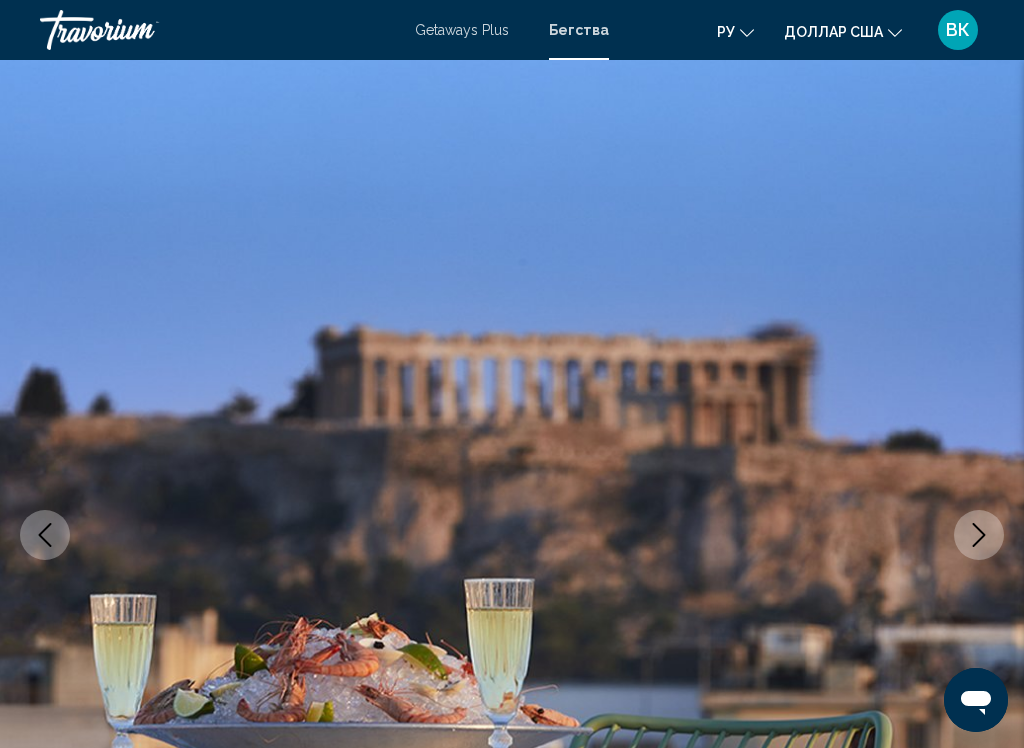 click at bounding box center [979, 535] 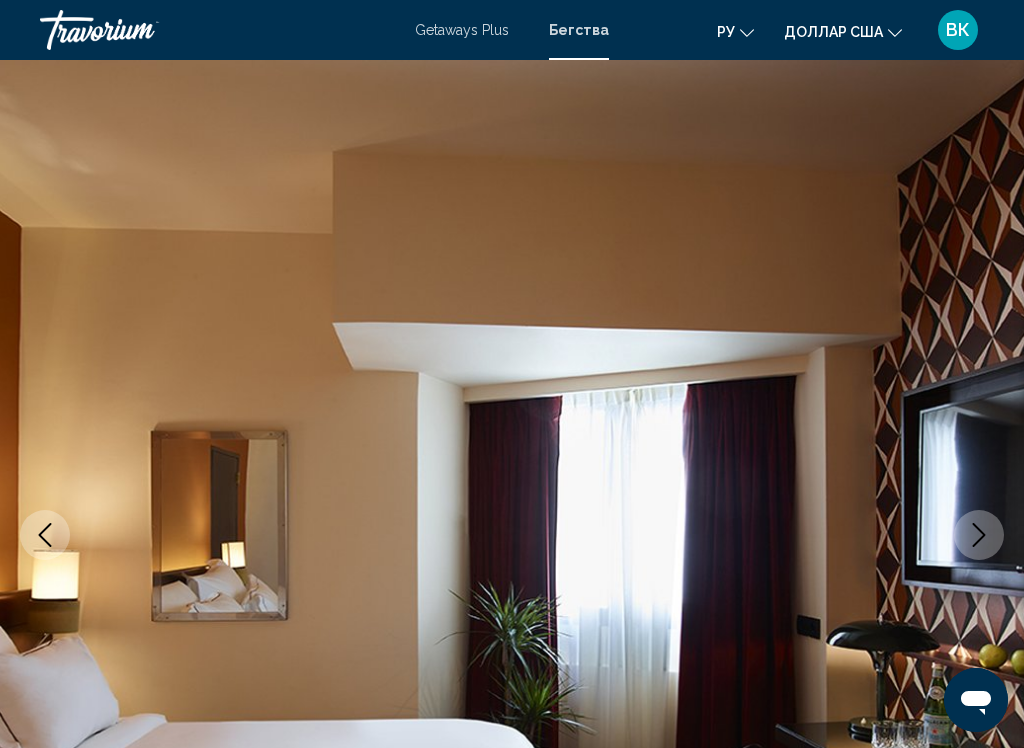 click 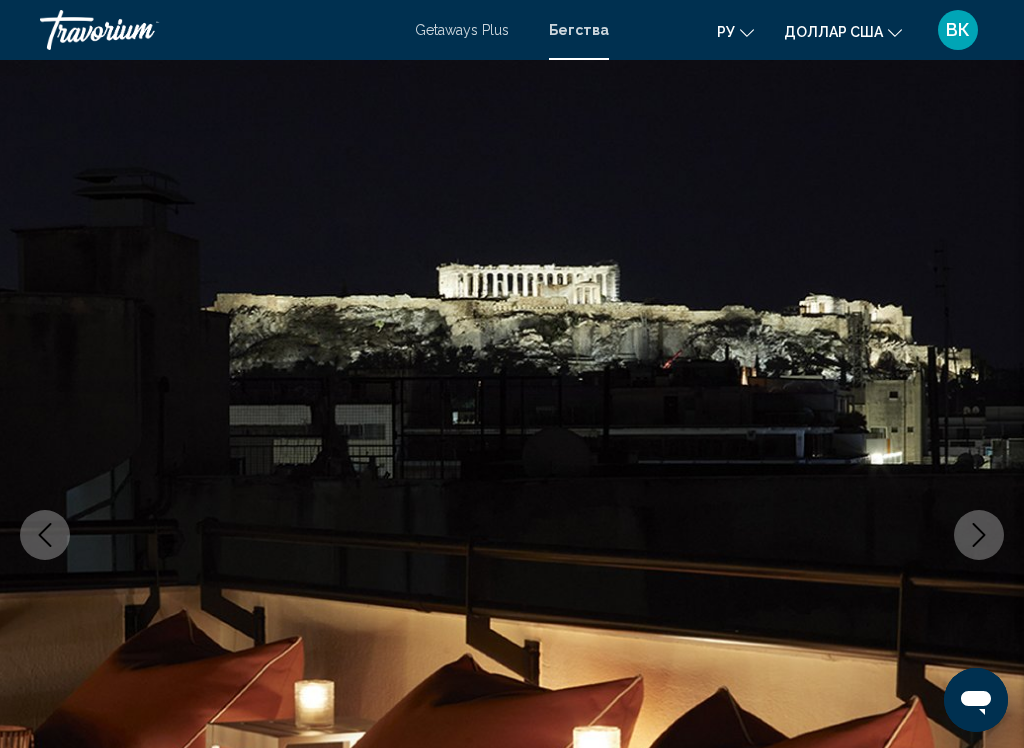 click 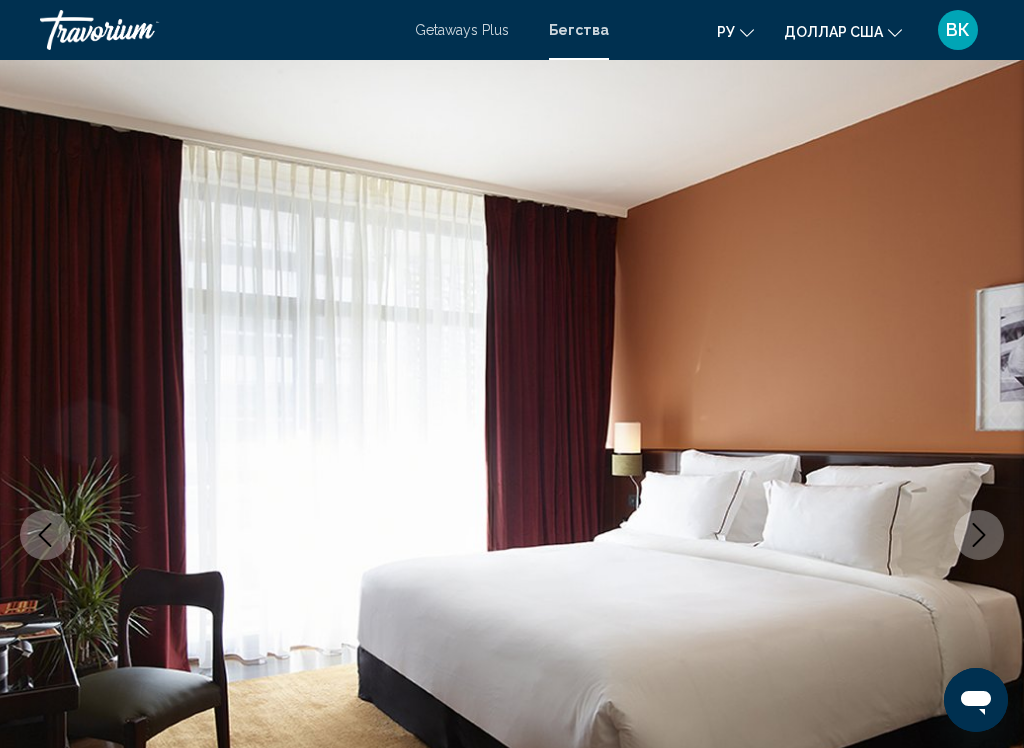 click at bounding box center [979, 535] 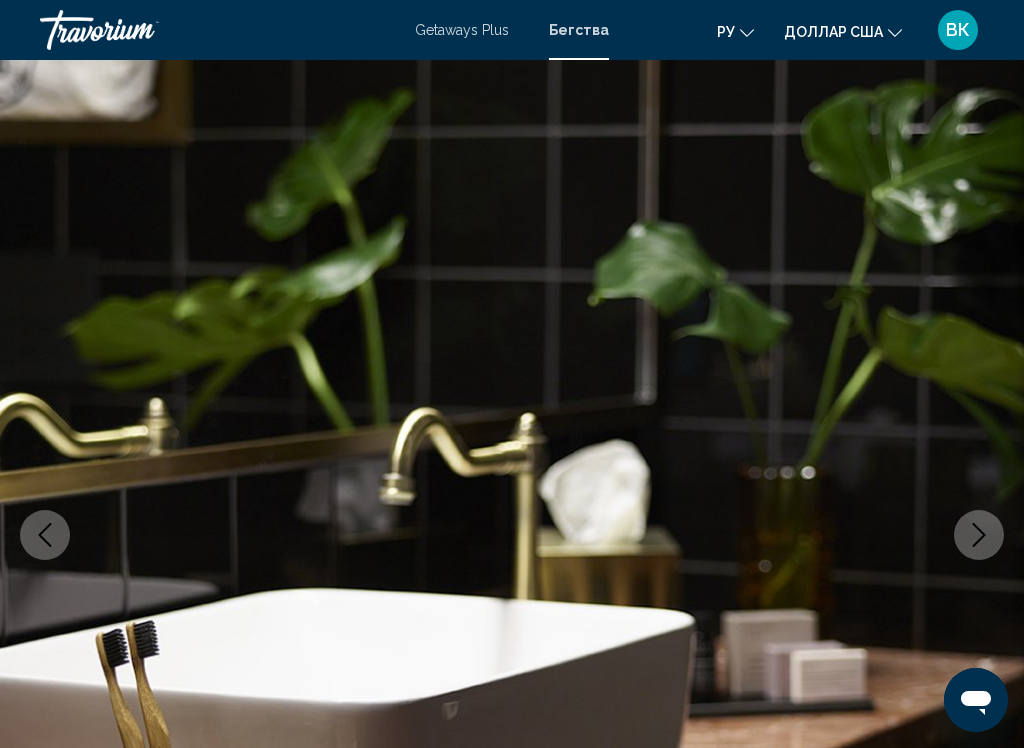click 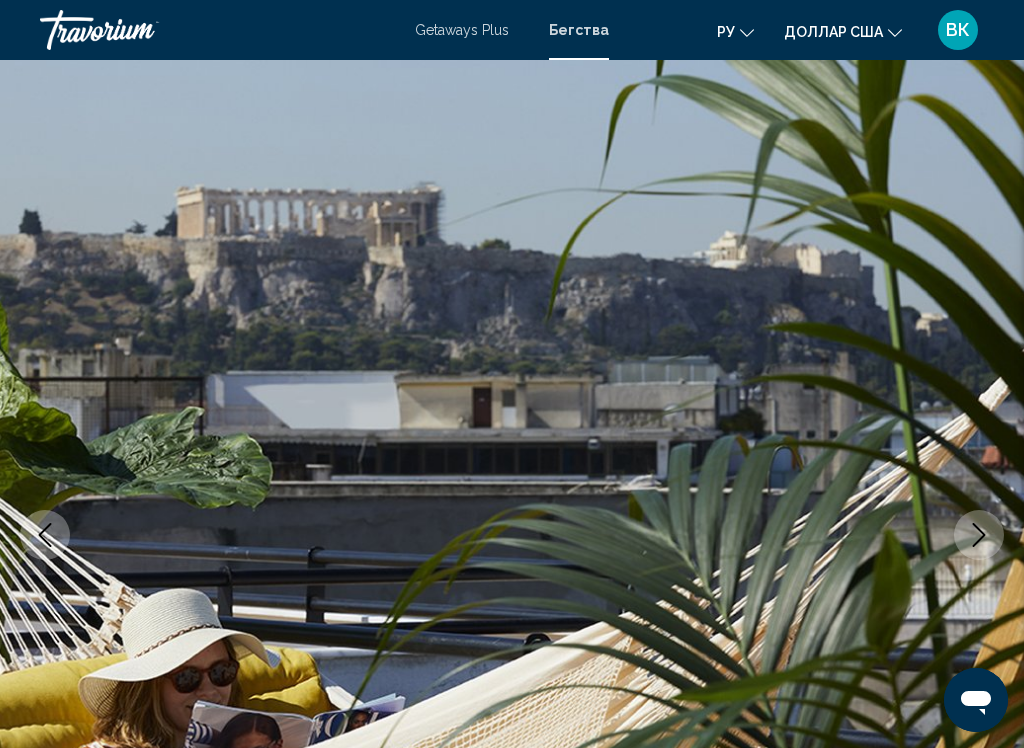 scroll, scrollTop: 5, scrollLeft: 0, axis: vertical 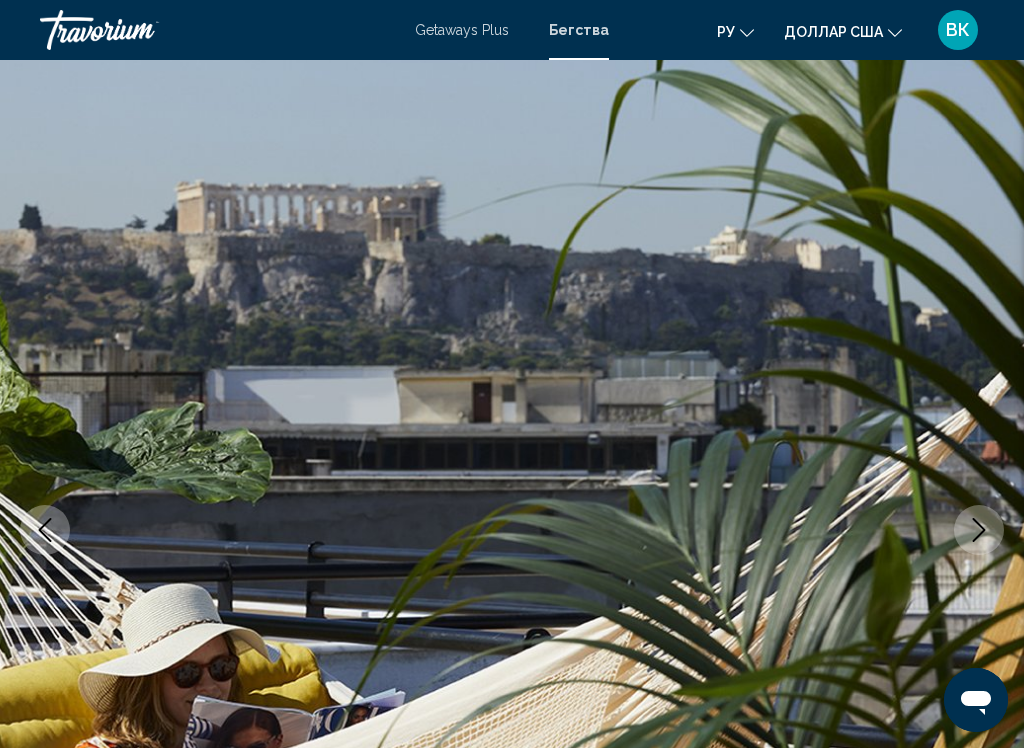 click at bounding box center (512, 530) 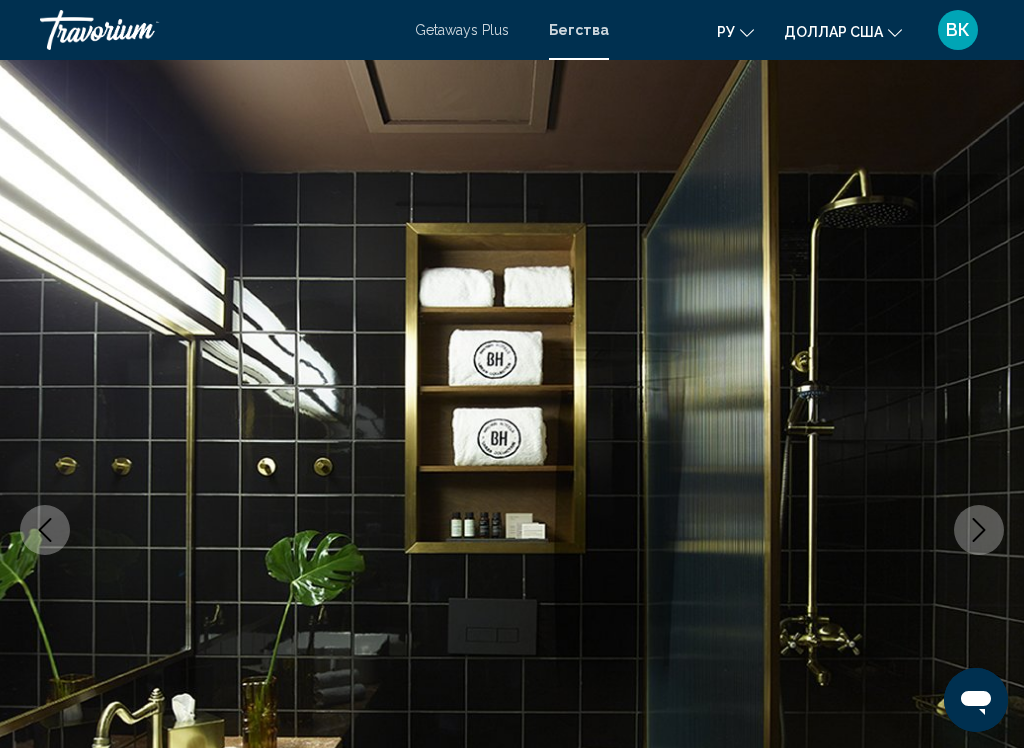 click at bounding box center (979, 530) 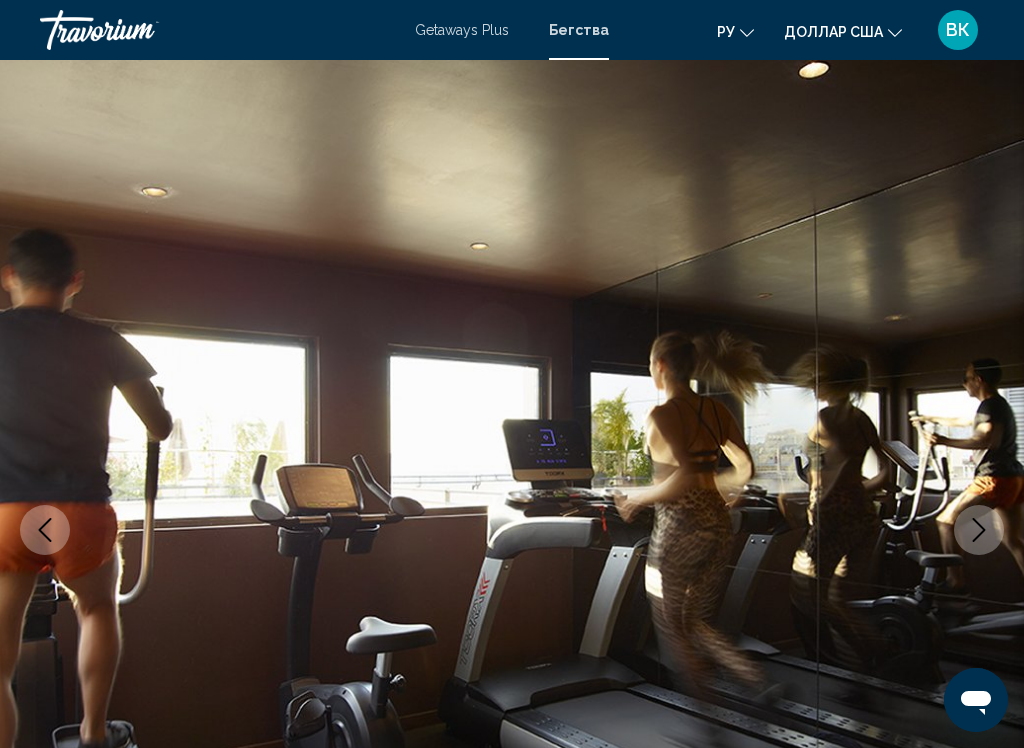 click 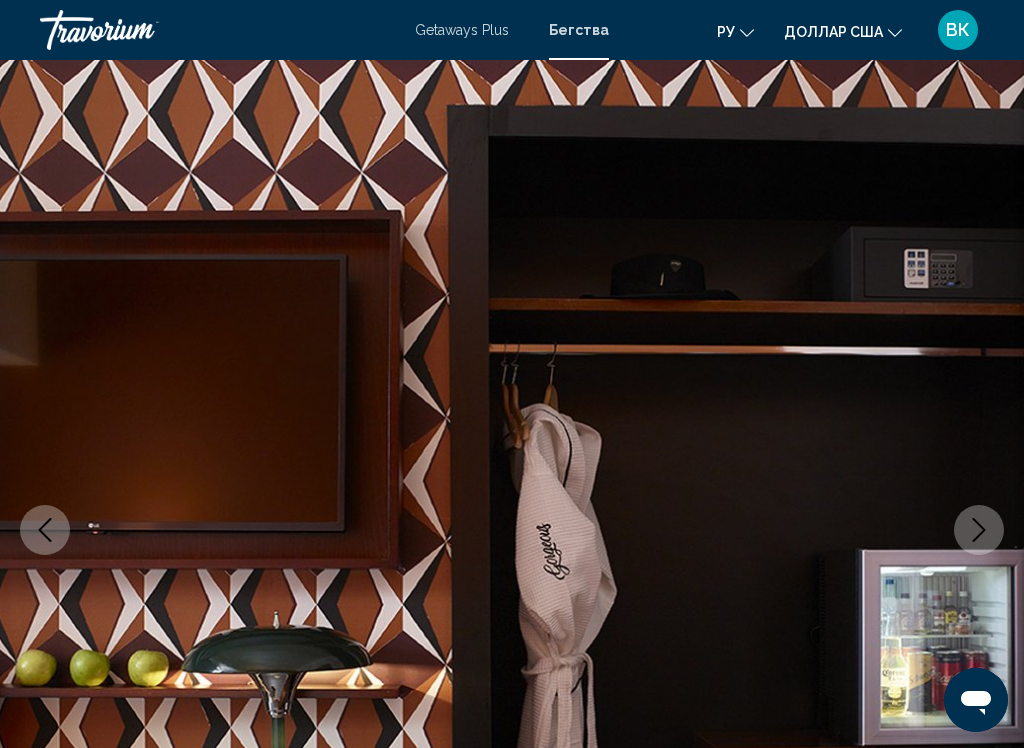 click 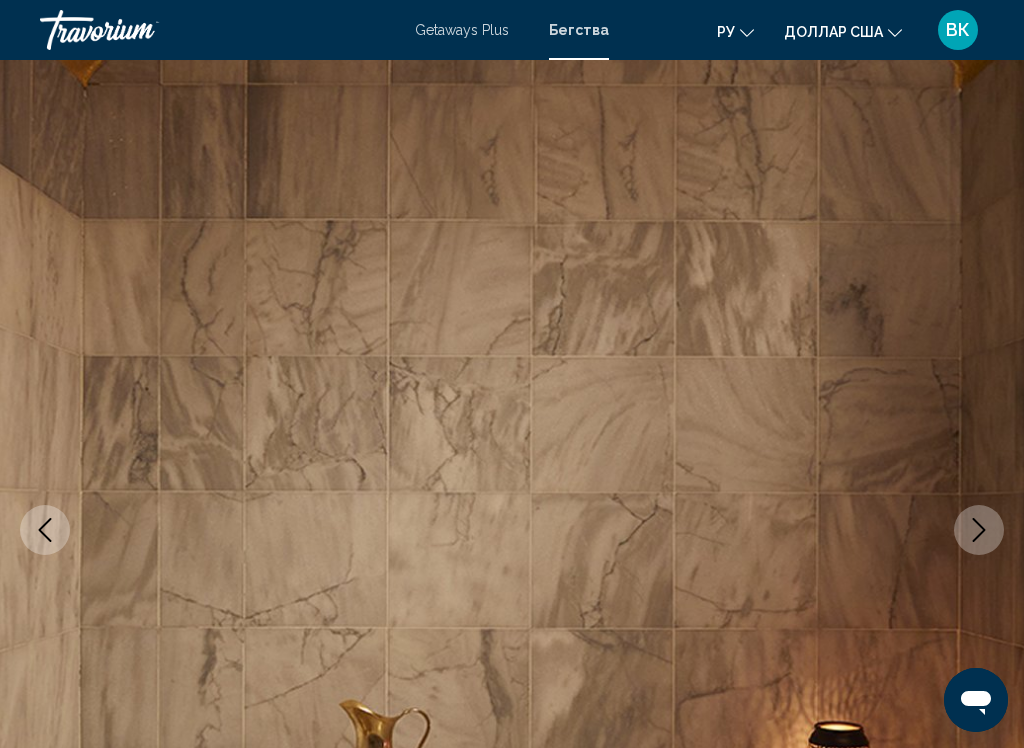 click 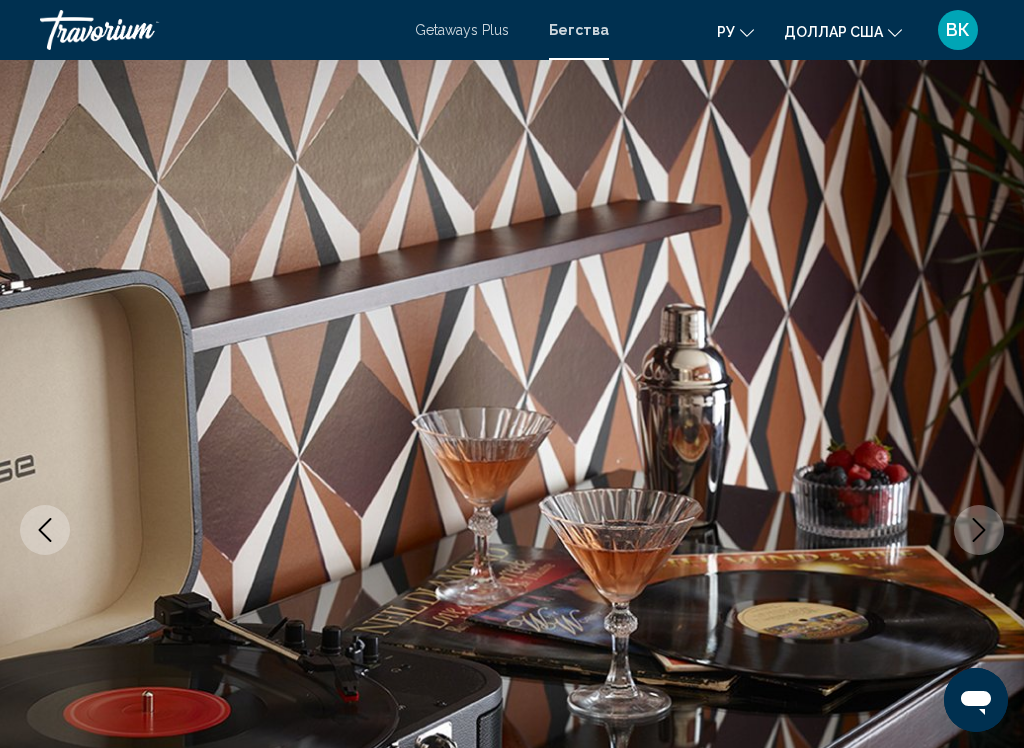 click 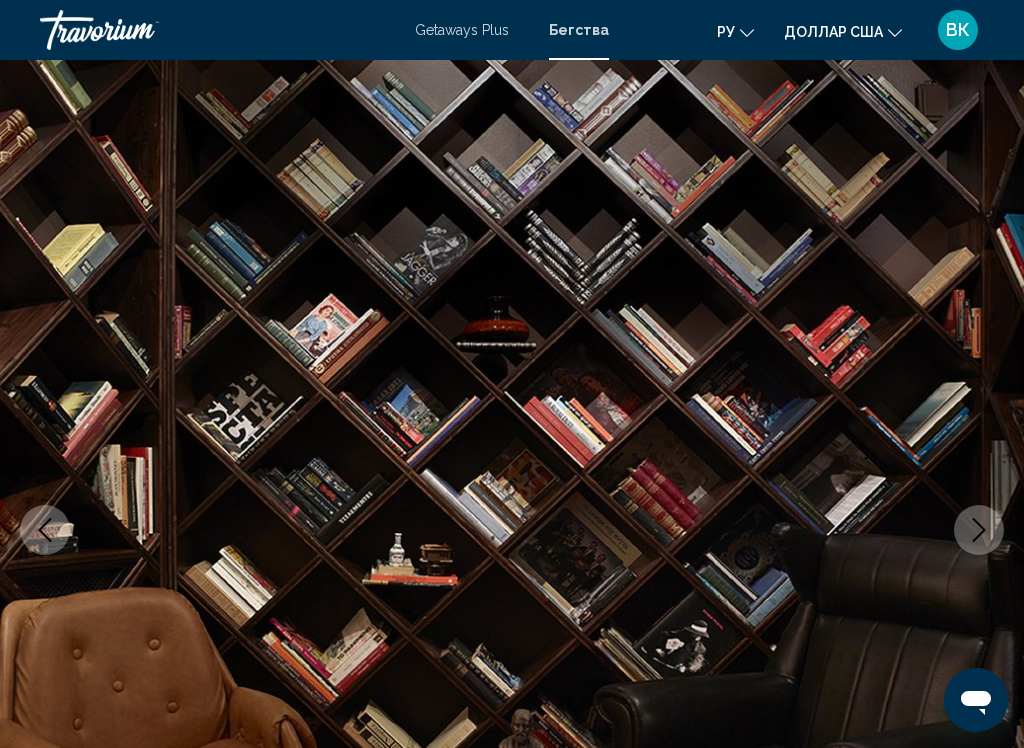 click 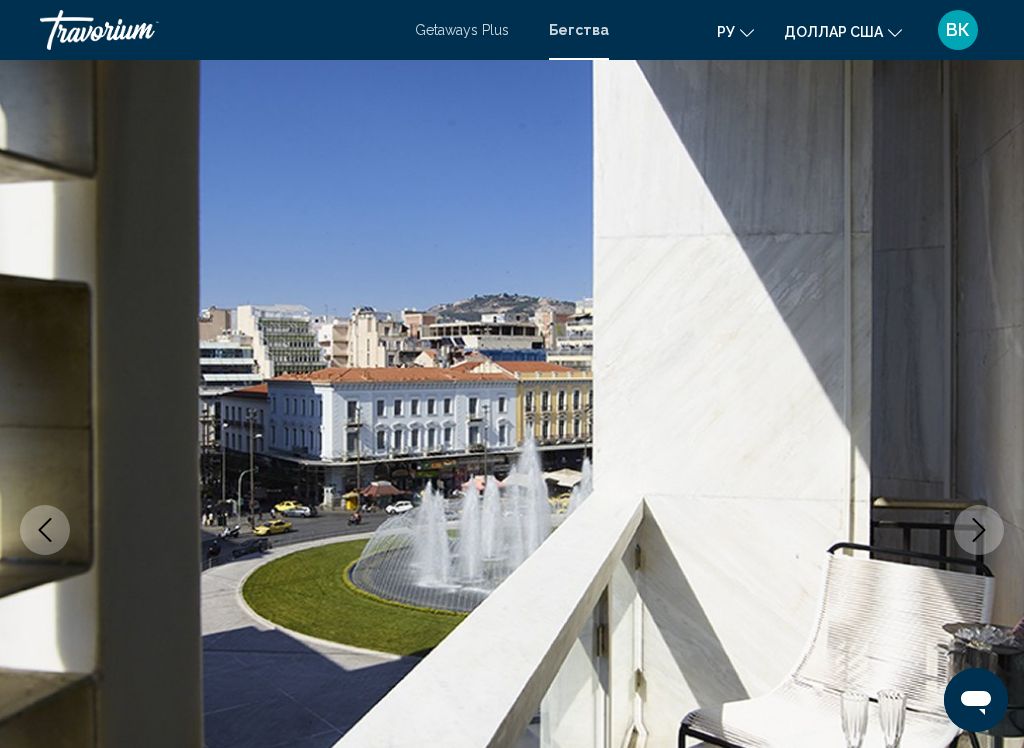 click at bounding box center [979, 530] 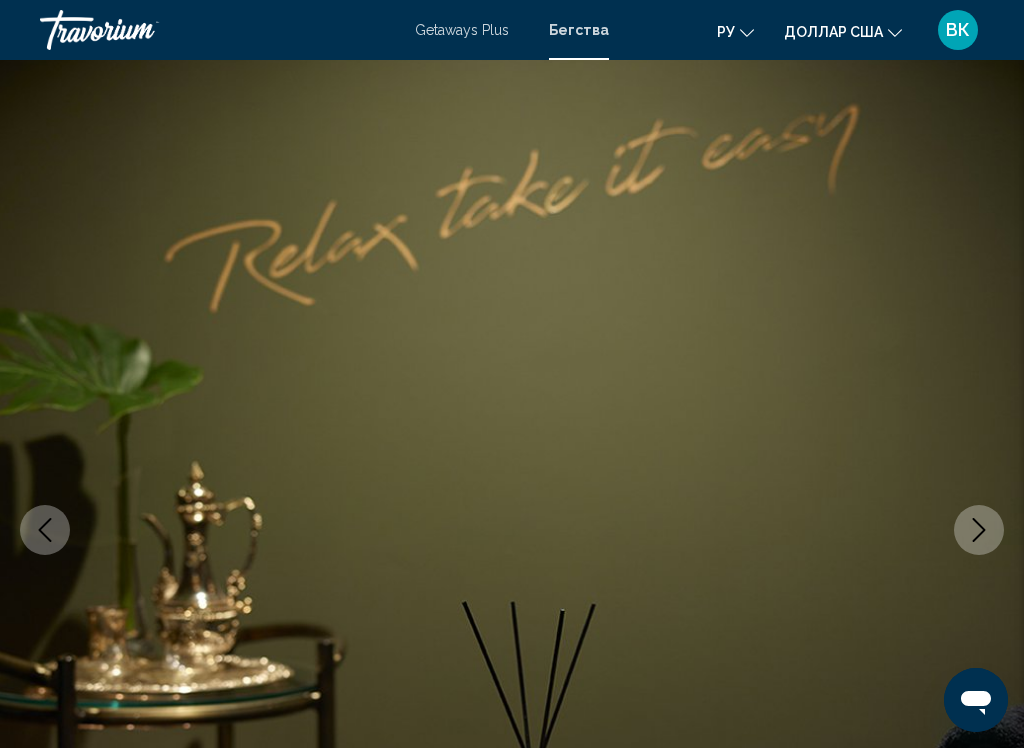 click at bounding box center (512, 530) 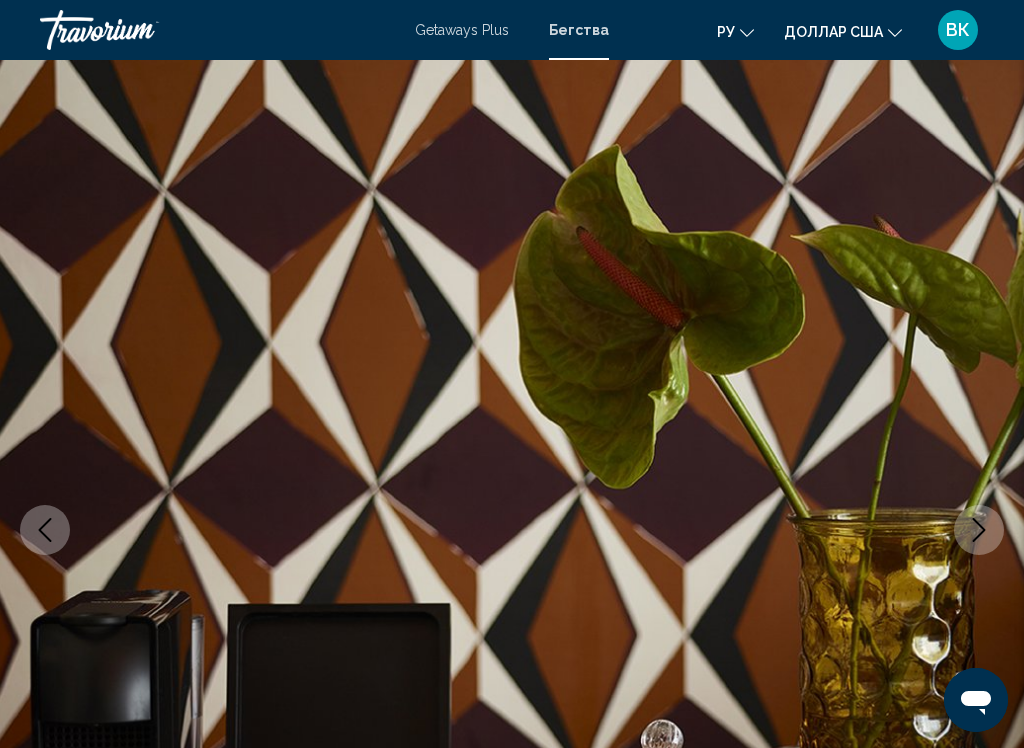 click 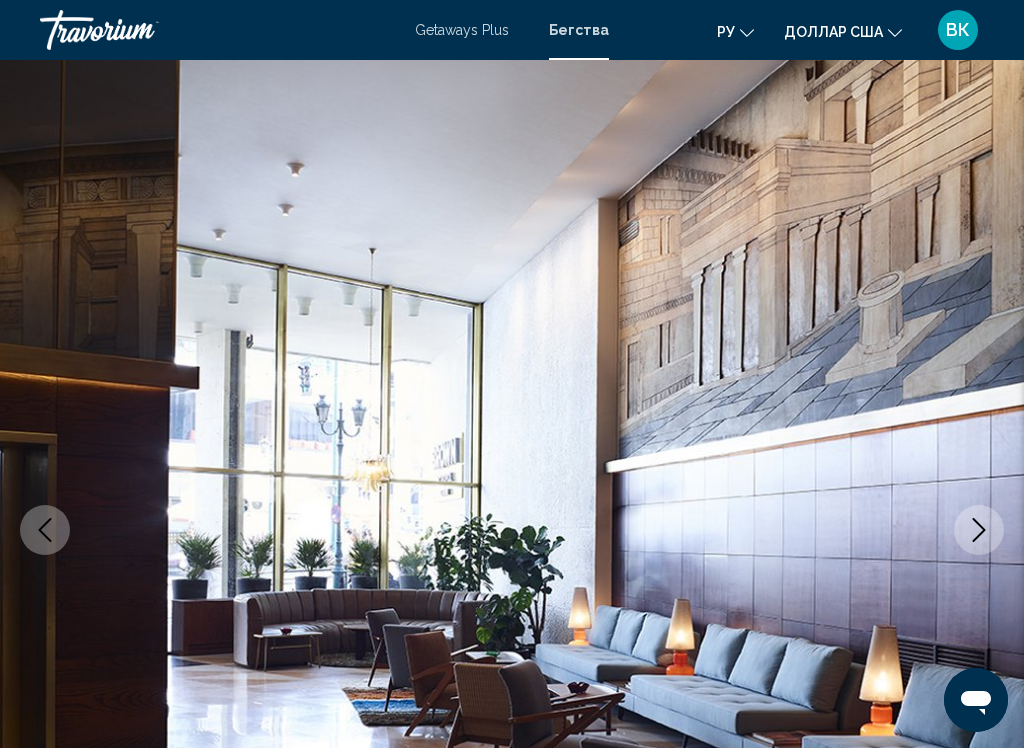 click at bounding box center [979, 530] 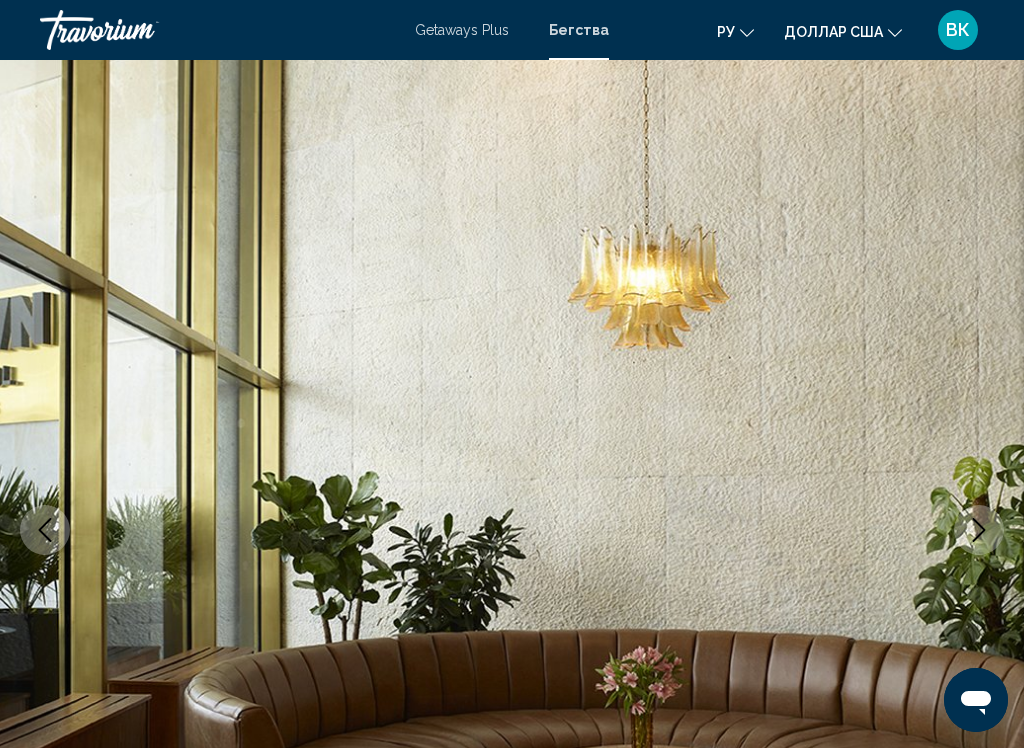 click 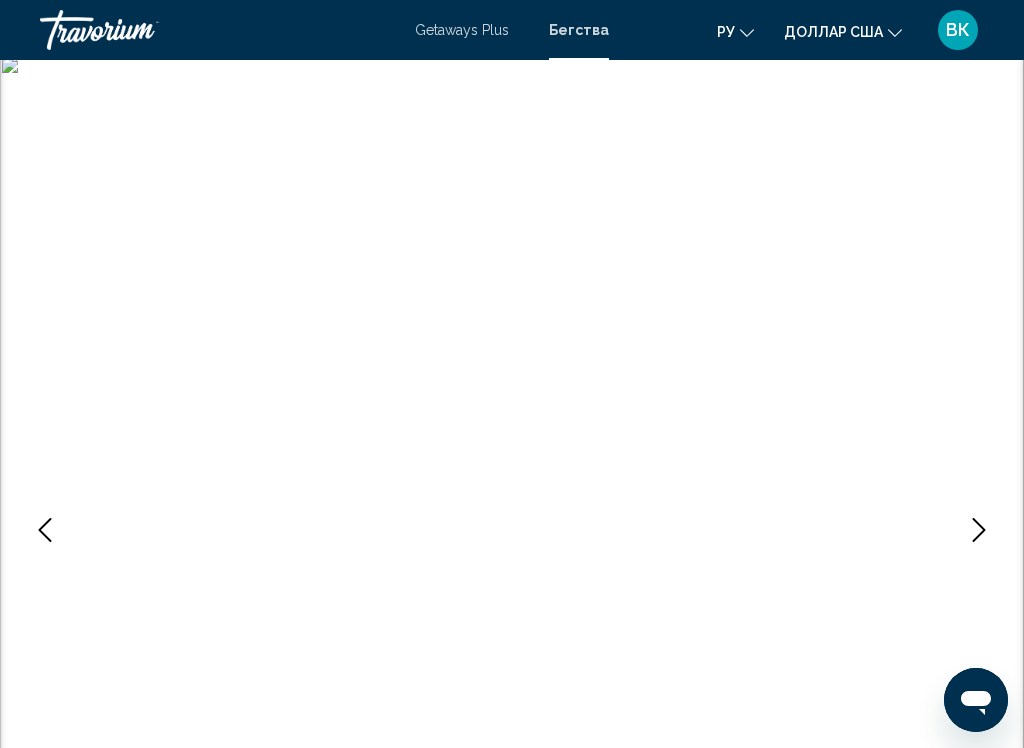 click at bounding box center [979, 530] 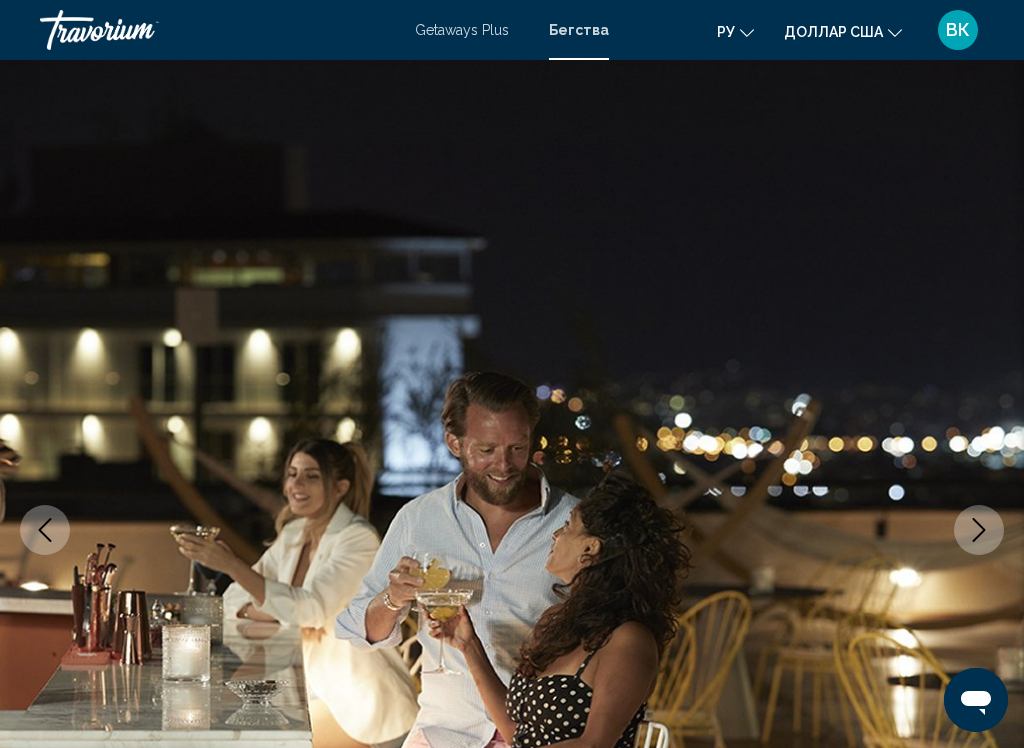 click at bounding box center [979, 530] 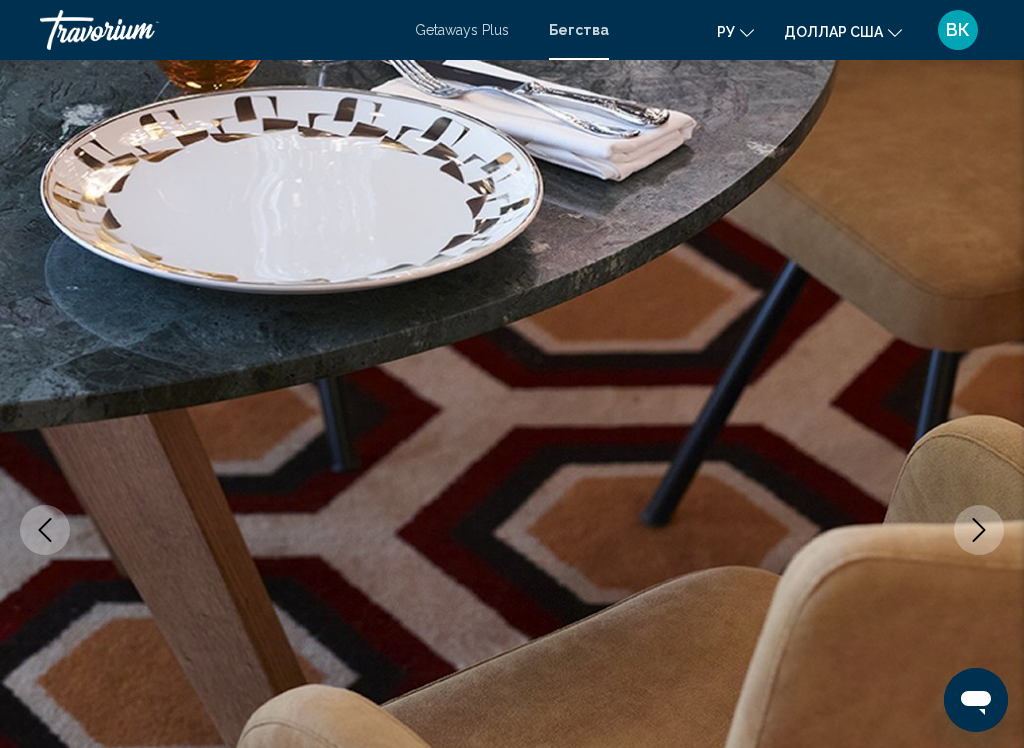 click at bounding box center (979, 530) 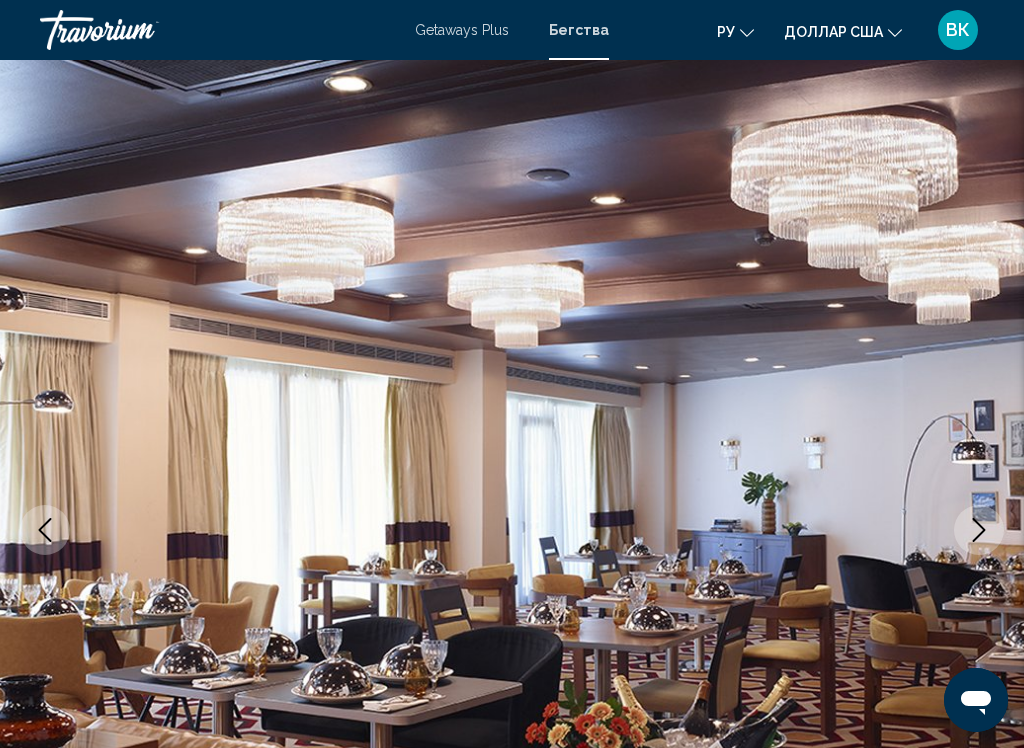 click at bounding box center [979, 530] 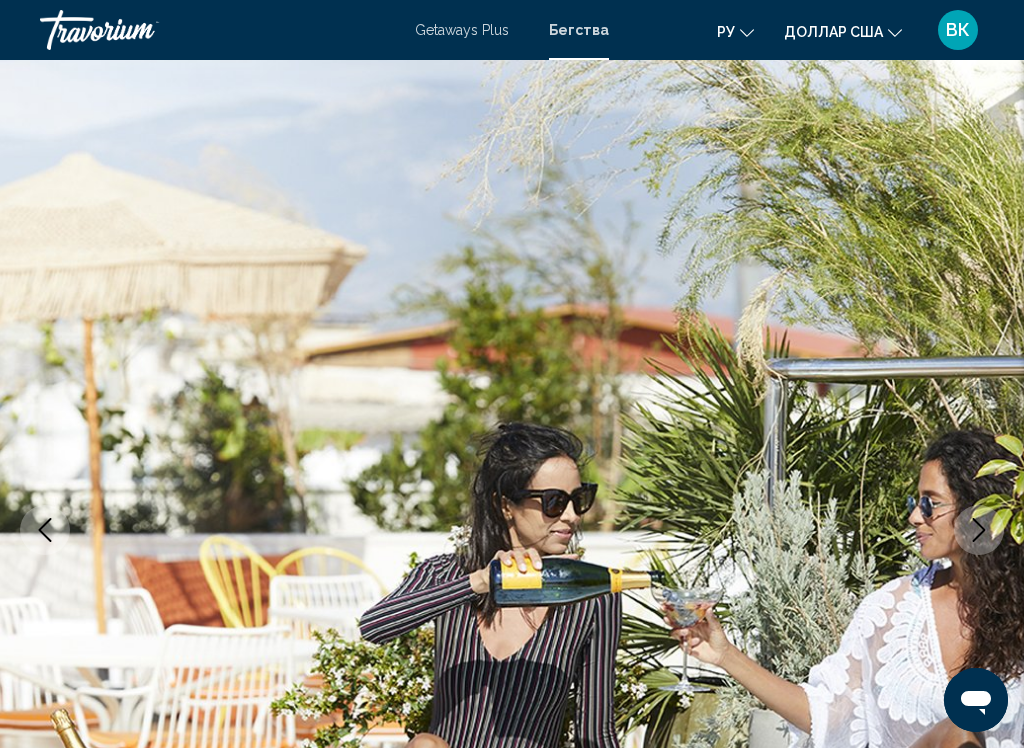 click at bounding box center (979, 530) 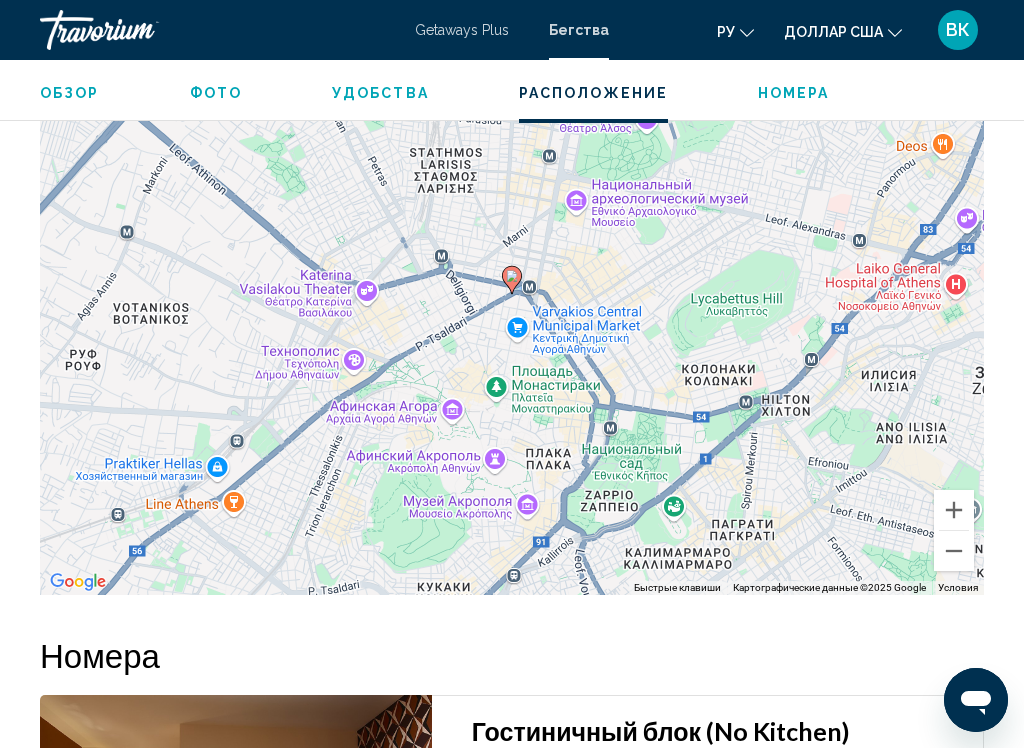 scroll, scrollTop: 2924, scrollLeft: 0, axis: vertical 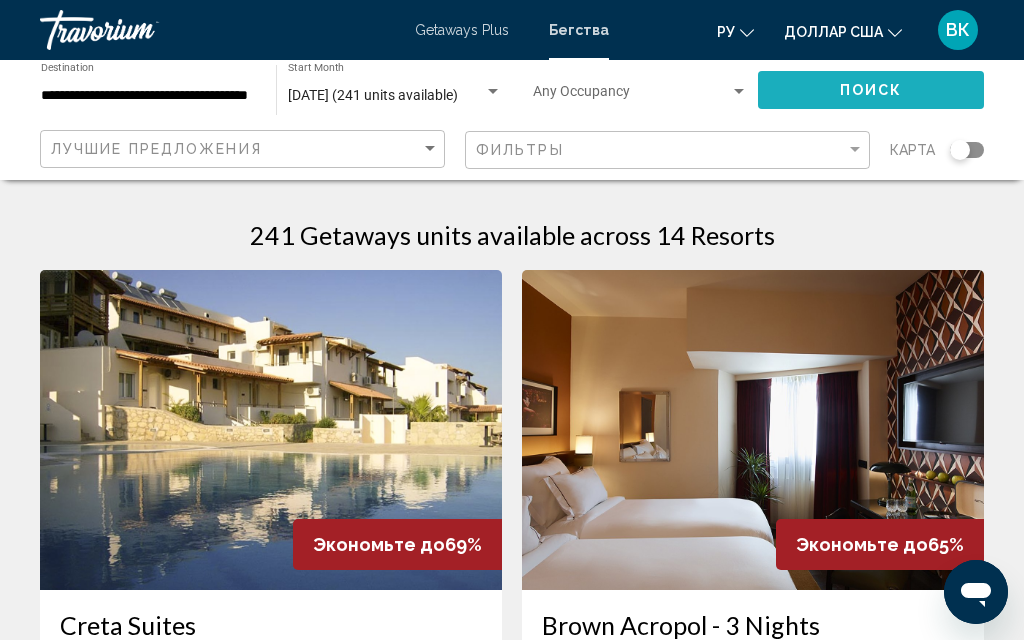 click on "Поиск" 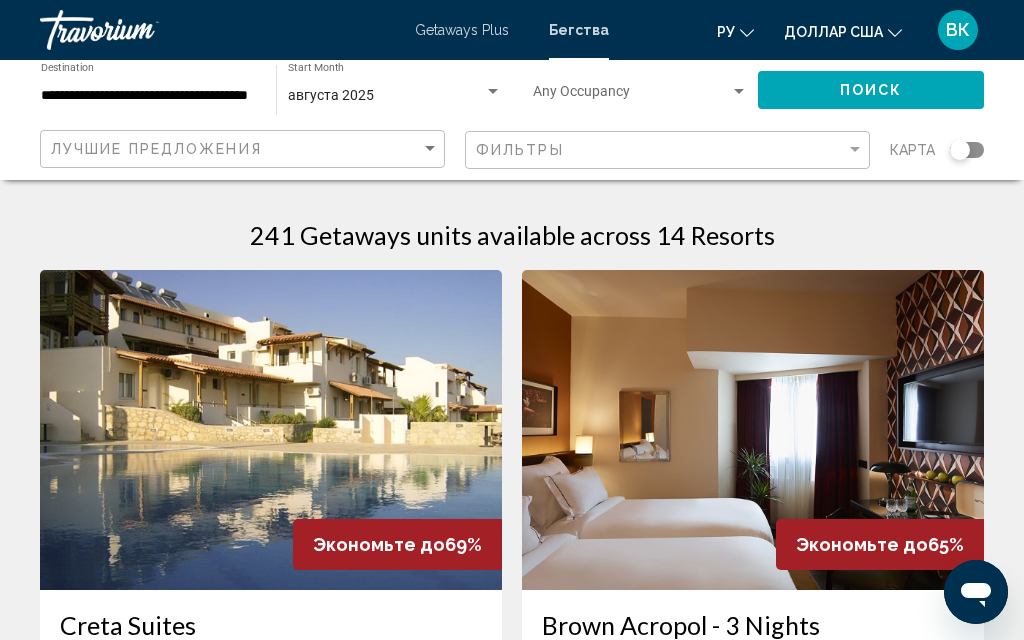 click on "Occupancy Any Occupancy" 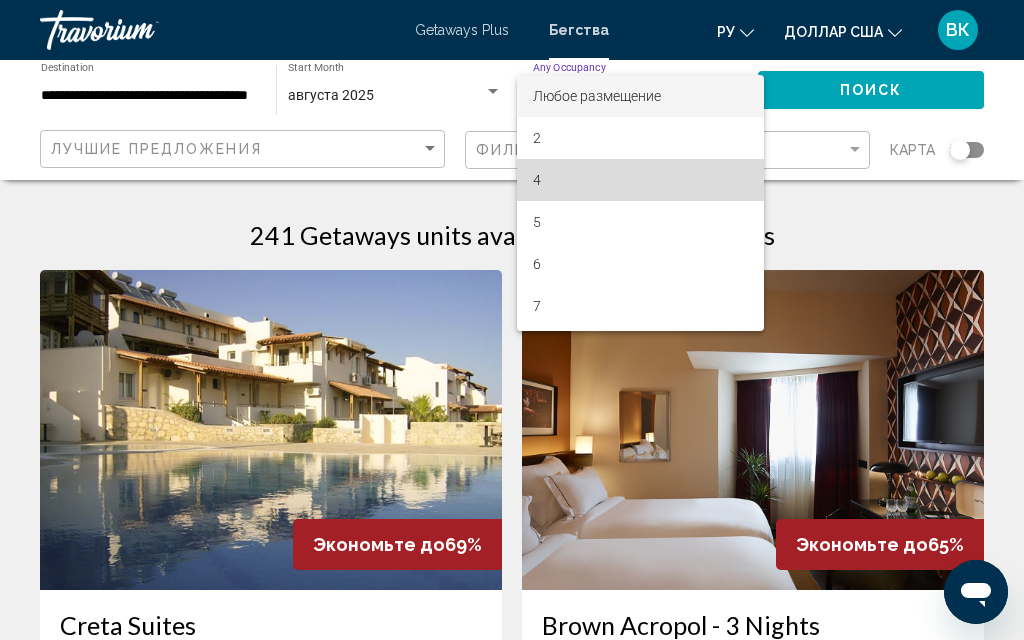 click on "4" at bounding box center [640, 180] 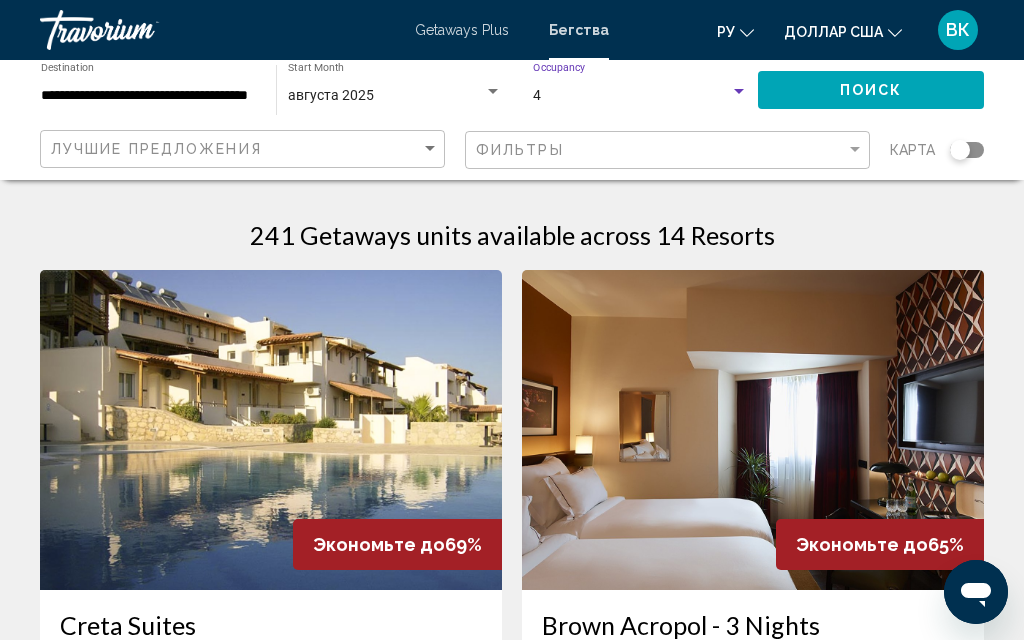 click on "Поиск" 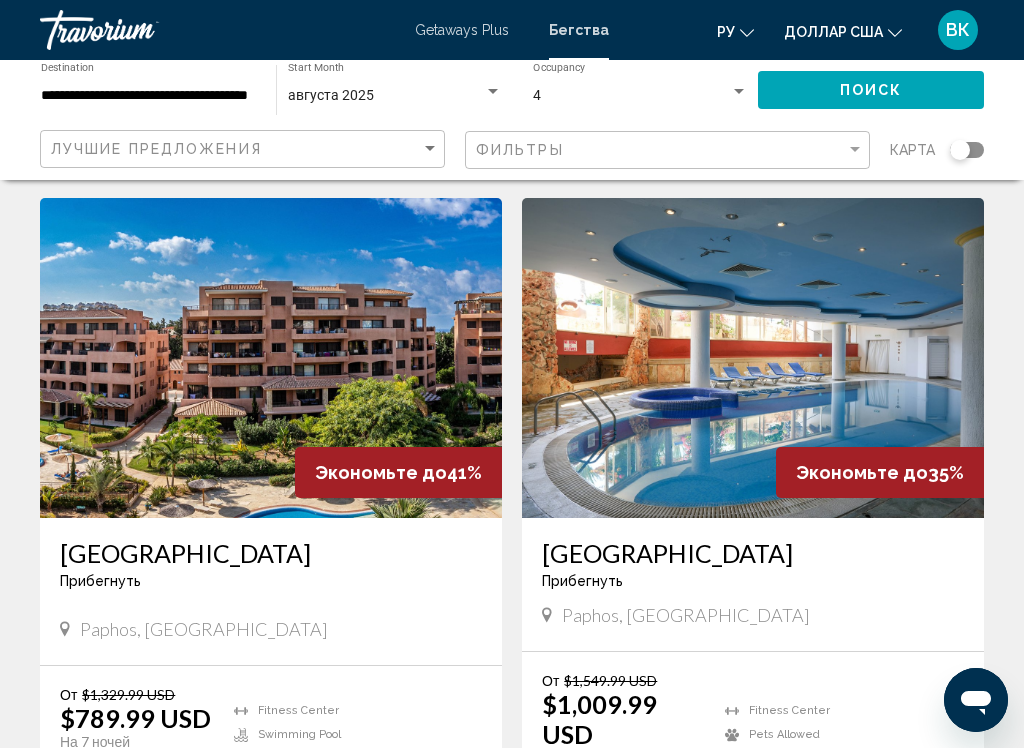 scroll, scrollTop: 734, scrollLeft: 0, axis: vertical 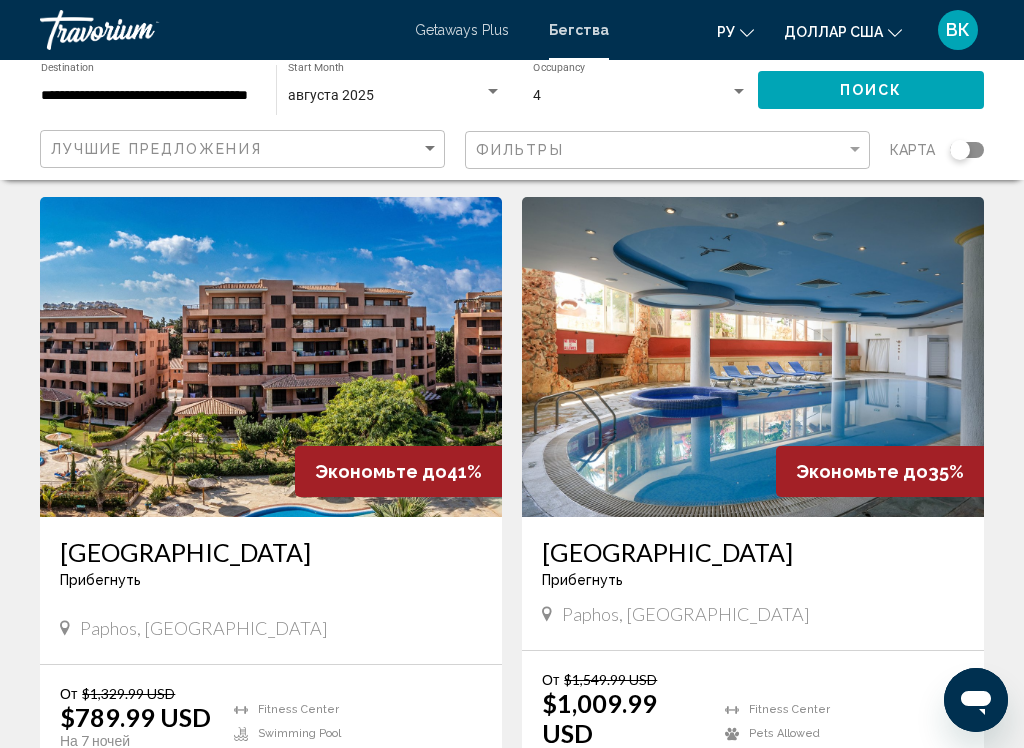 click on "Paphos, [GEOGRAPHIC_DATA]" at bounding box center [271, 628] 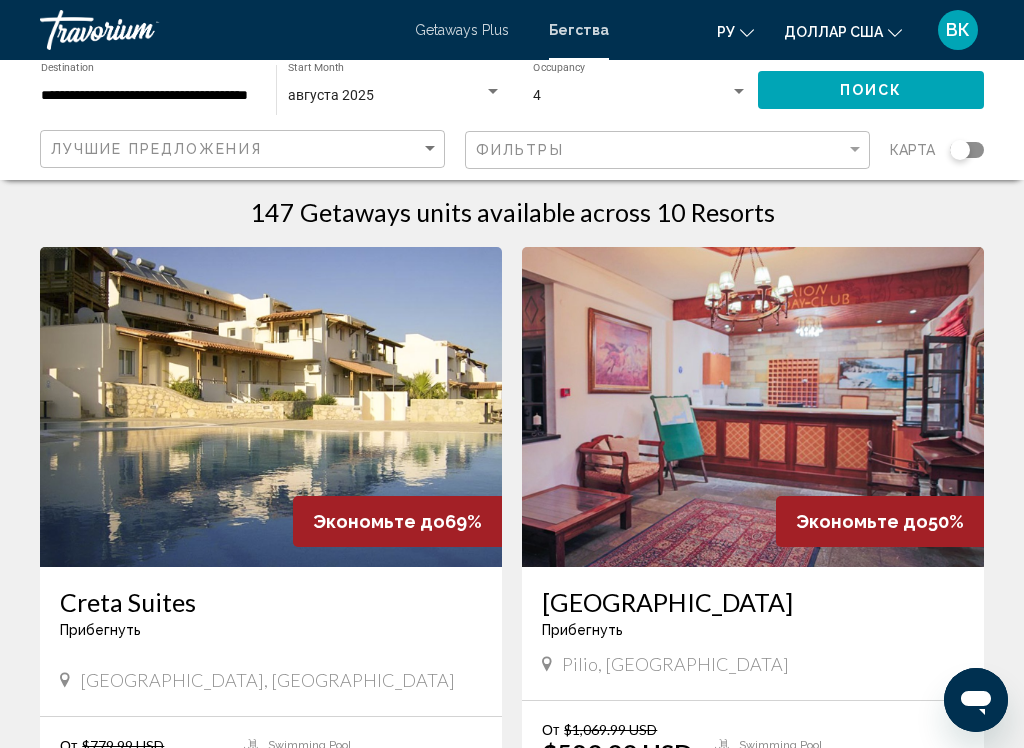 scroll, scrollTop: 14, scrollLeft: 0, axis: vertical 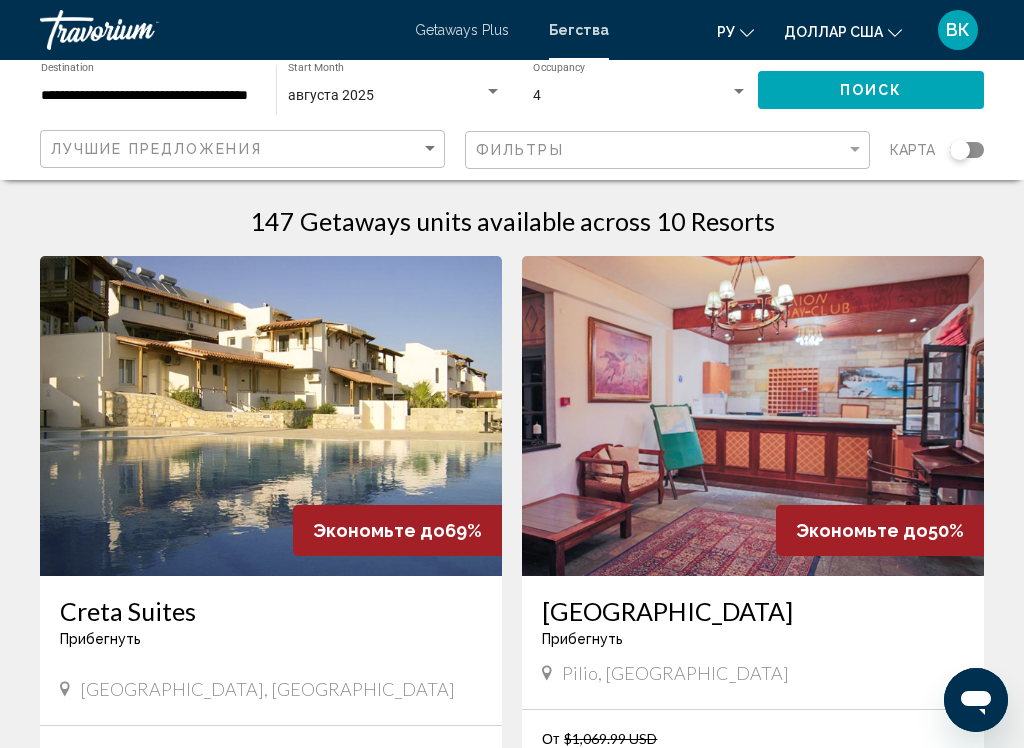 click at bounding box center (271, 416) 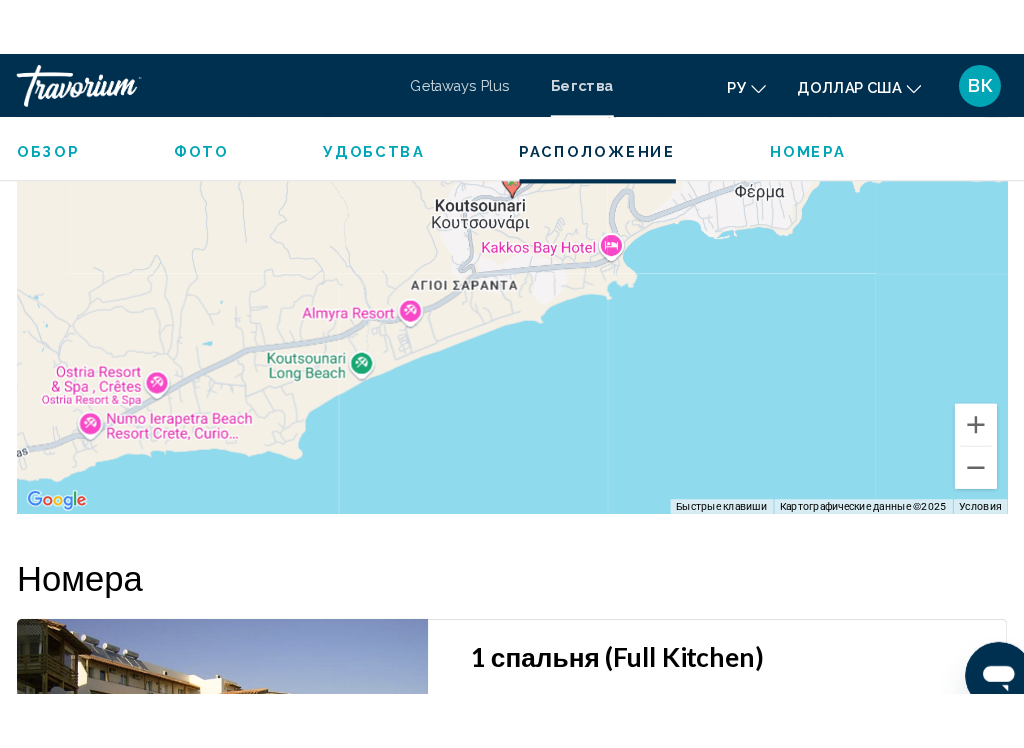 scroll, scrollTop: 3348, scrollLeft: 0, axis: vertical 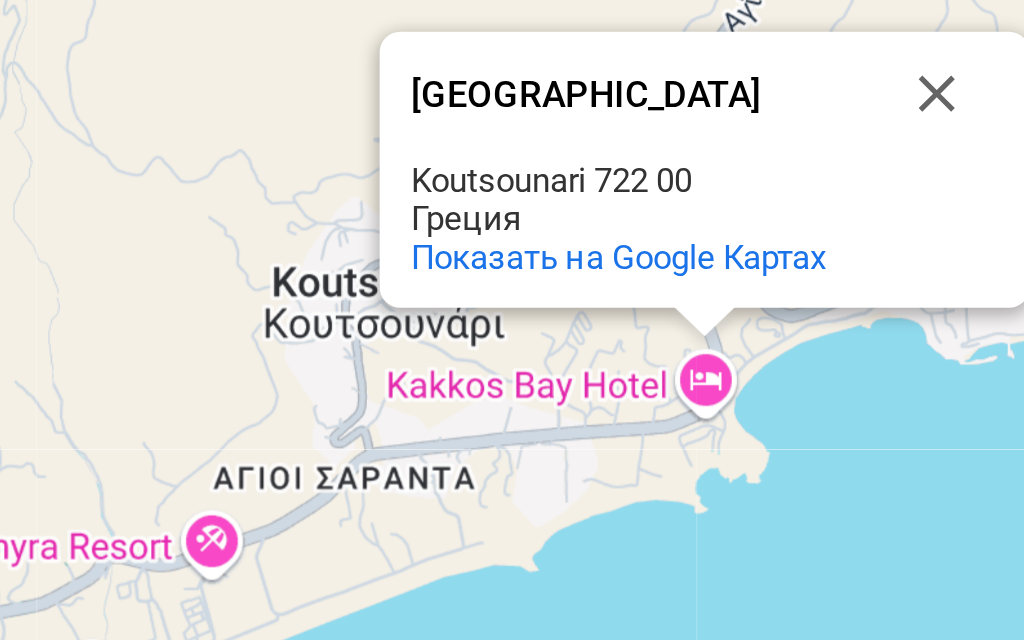 click on "Для навигации используйте клавиши со стрелками. Чтобы активировать перетаскивание с помощью клавиатуры, нажмите Alt + Ввод. После этого перемещайте маркер, используя клавиши со стрелками. Чтобы завершить перетаскивание, нажмите клавишу Ввод. Чтобы отменить действие, нажмите клавишу Esc.     [GEOGRAPHIC_DATA]                     [GEOGRAPHIC_DATA] 722 00 Греция             Показать на Google Картах" at bounding box center (512, 274) 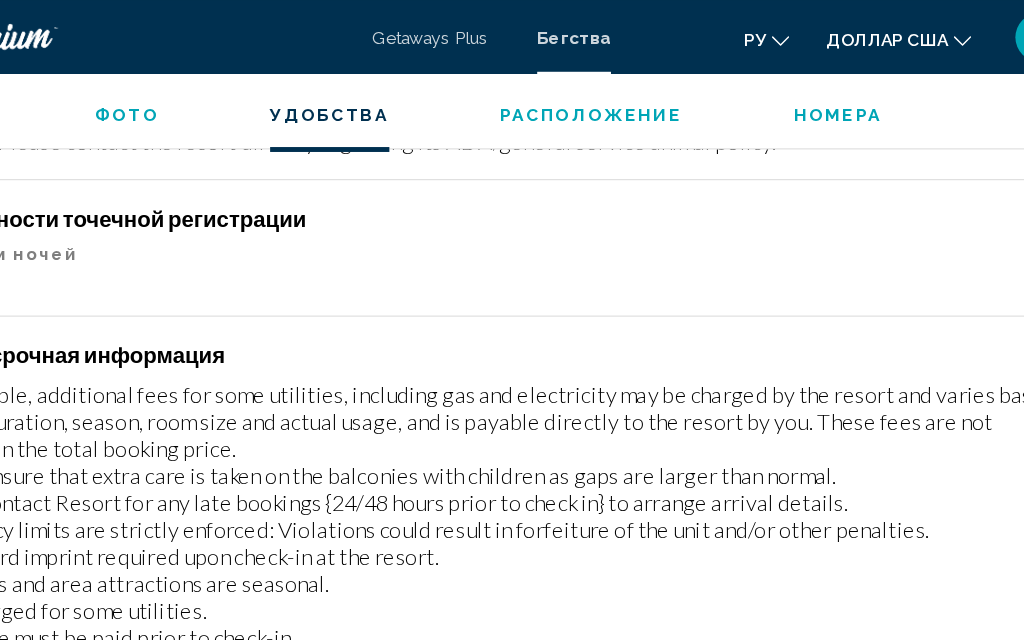 scroll, scrollTop: 2603, scrollLeft: 0, axis: vertical 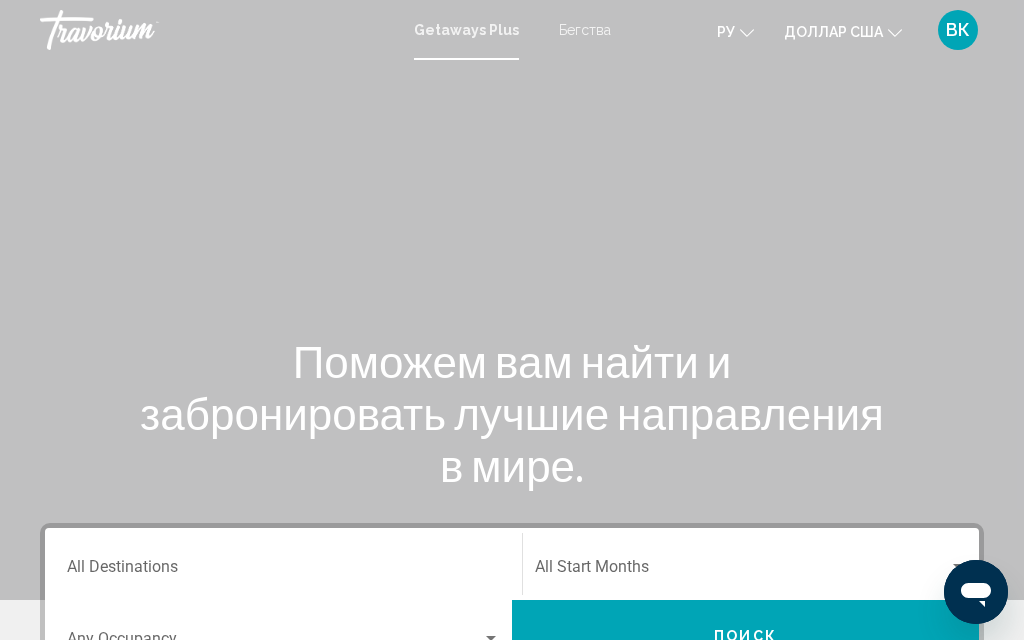 click on "Бегства" at bounding box center [585, 30] 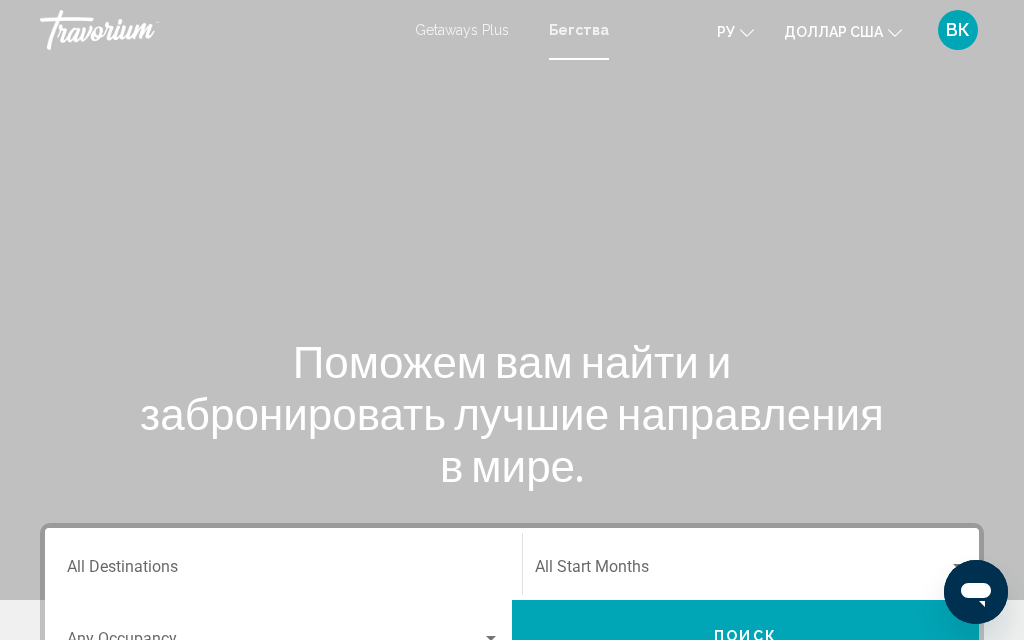 click on "Destination All Destinations" at bounding box center (283, 571) 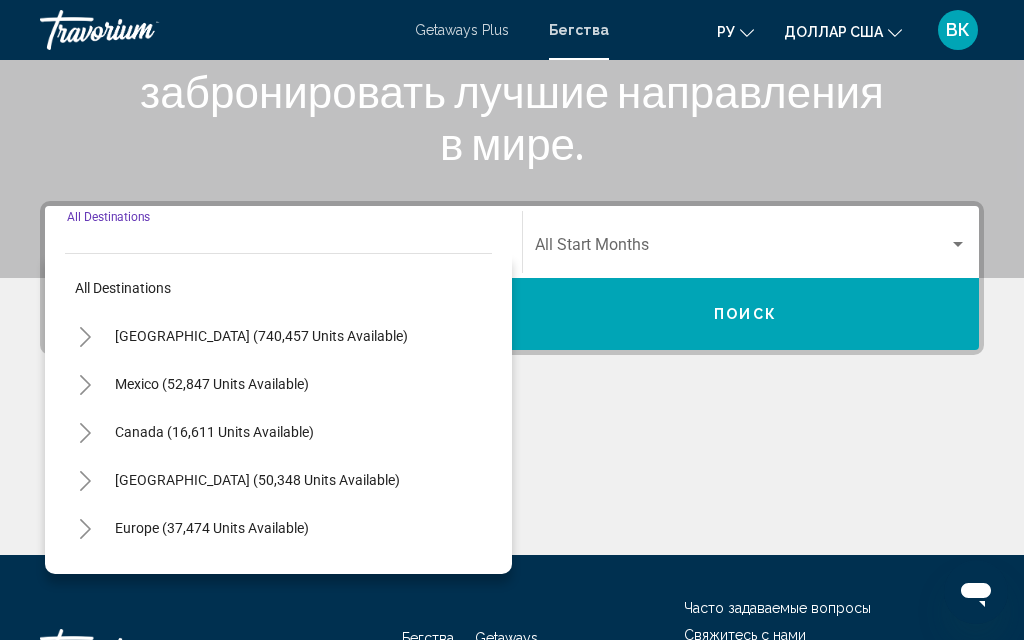 scroll, scrollTop: 458, scrollLeft: 0, axis: vertical 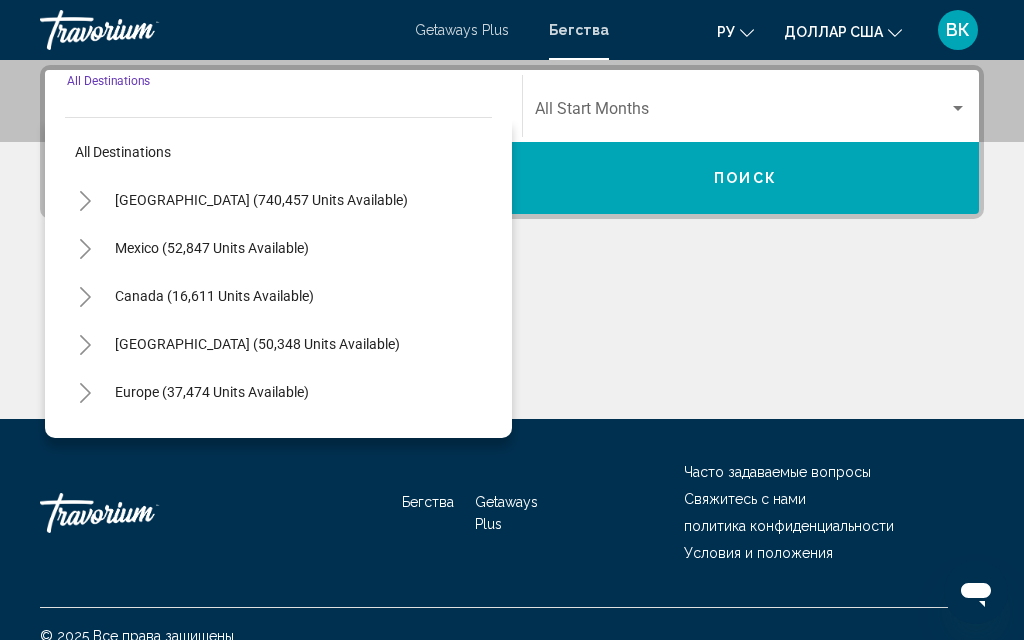 click on "Europe (37,474 units available)" at bounding box center (214, 440) 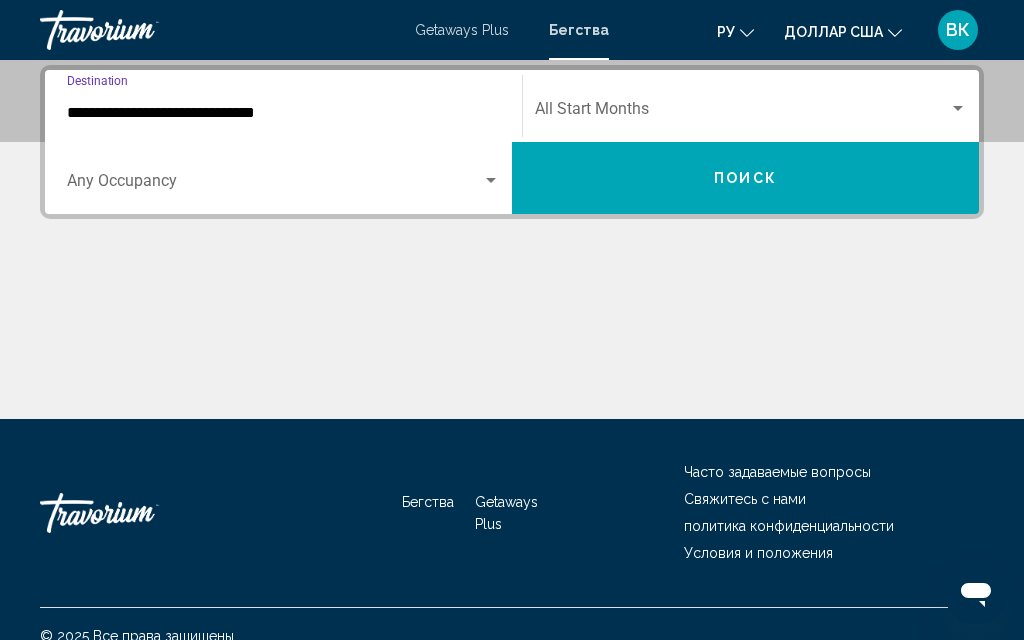 click on "**********" at bounding box center [283, 106] 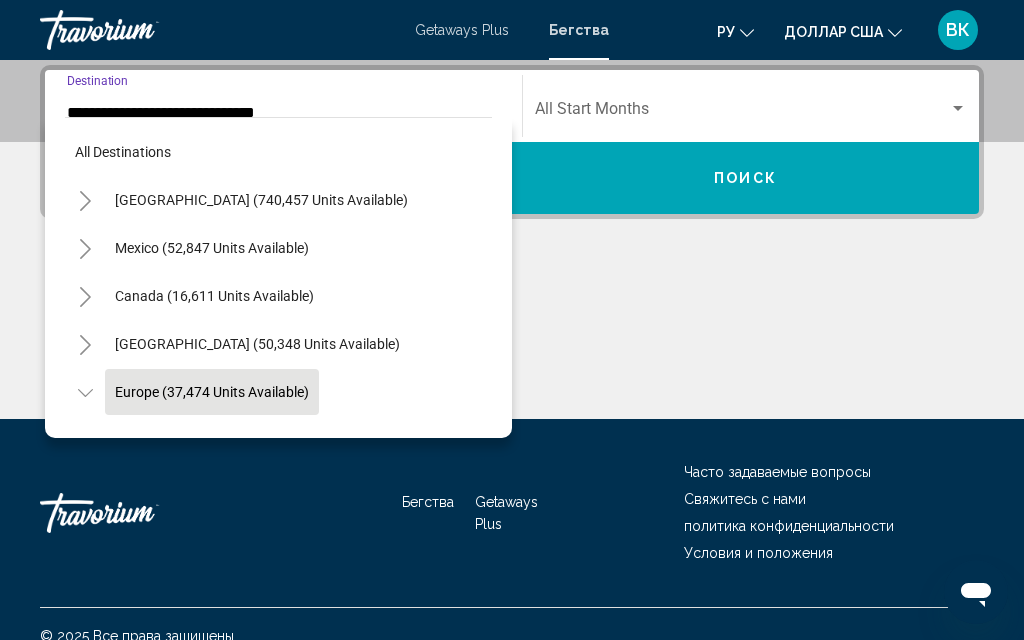 scroll, scrollTop: 411, scrollLeft: 0, axis: vertical 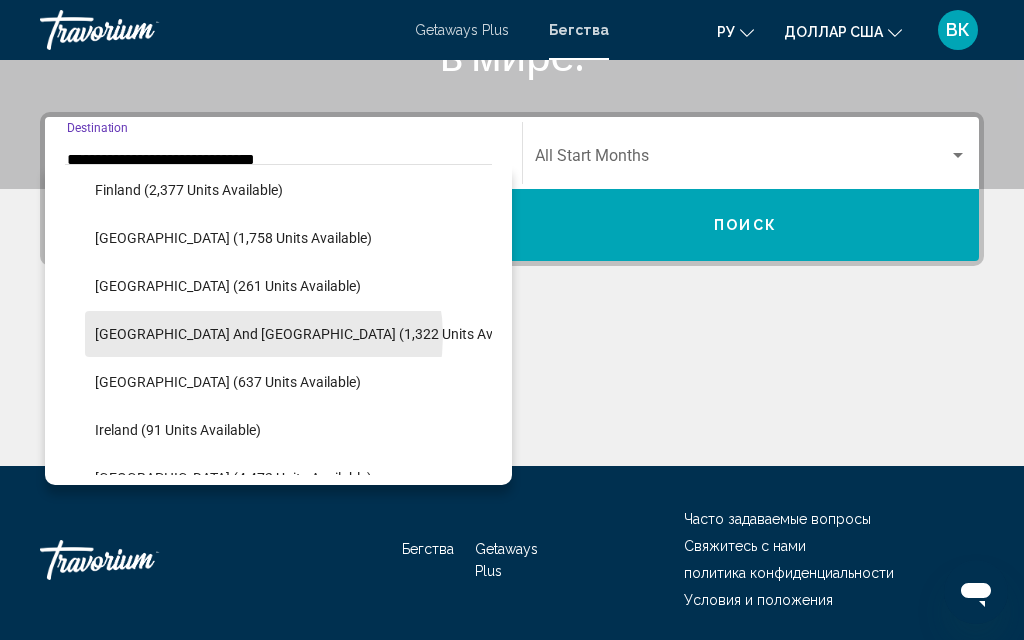 click on "[GEOGRAPHIC_DATA] and [GEOGRAPHIC_DATA] (1,322 units available)" 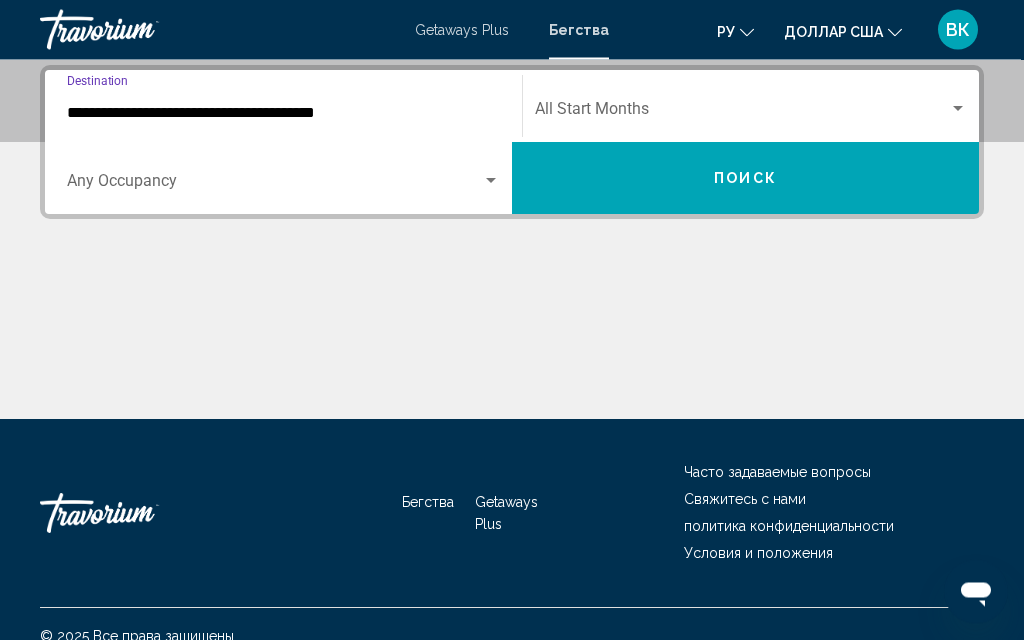 scroll, scrollTop: 458, scrollLeft: 0, axis: vertical 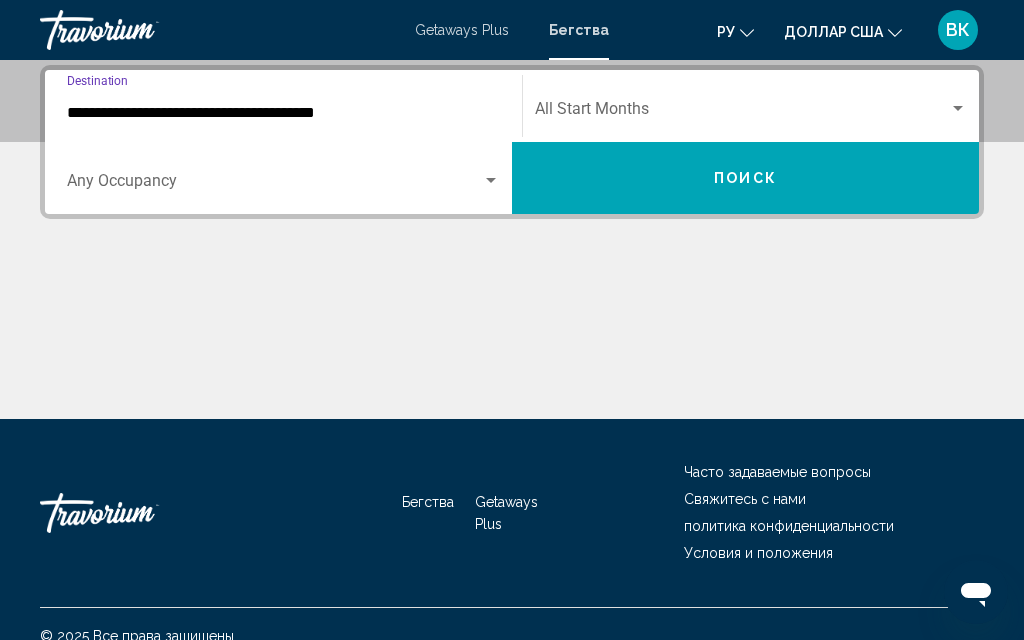 click at bounding box center [491, 181] 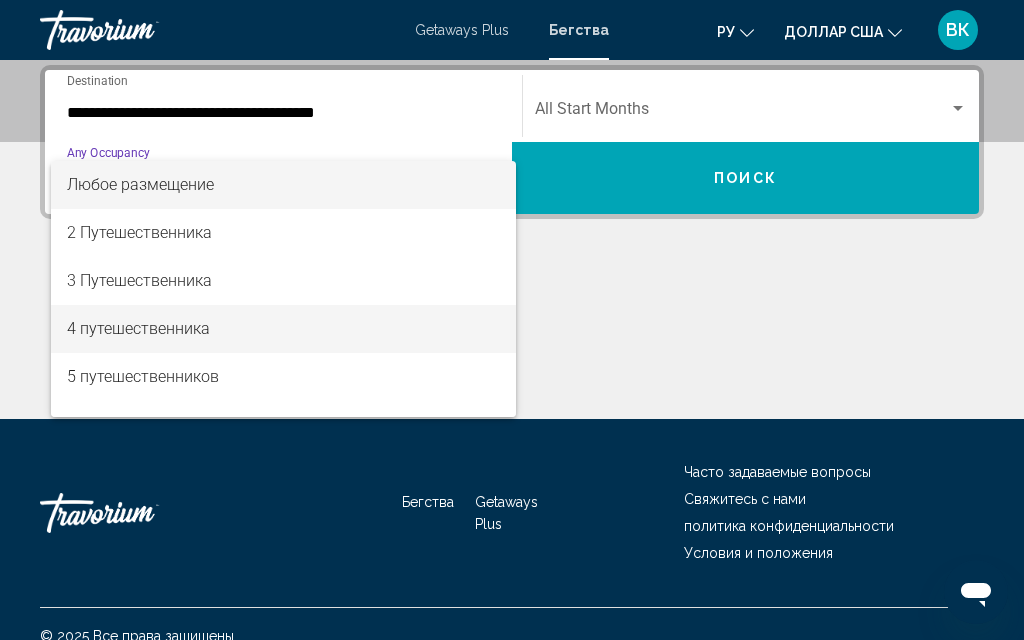 click on "4 путешественника" at bounding box center (138, 328) 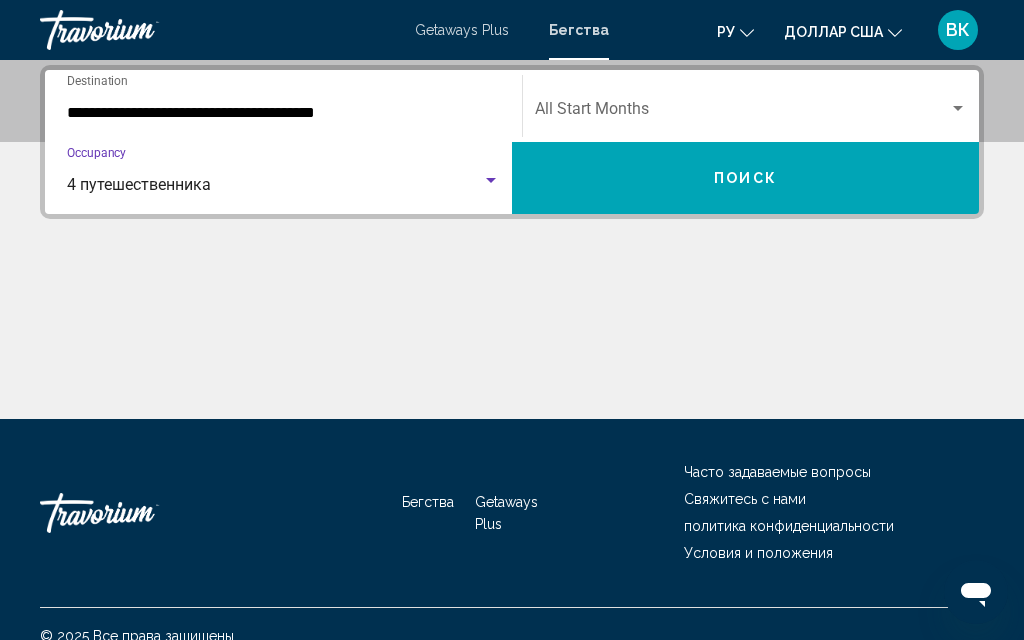 click at bounding box center (958, 109) 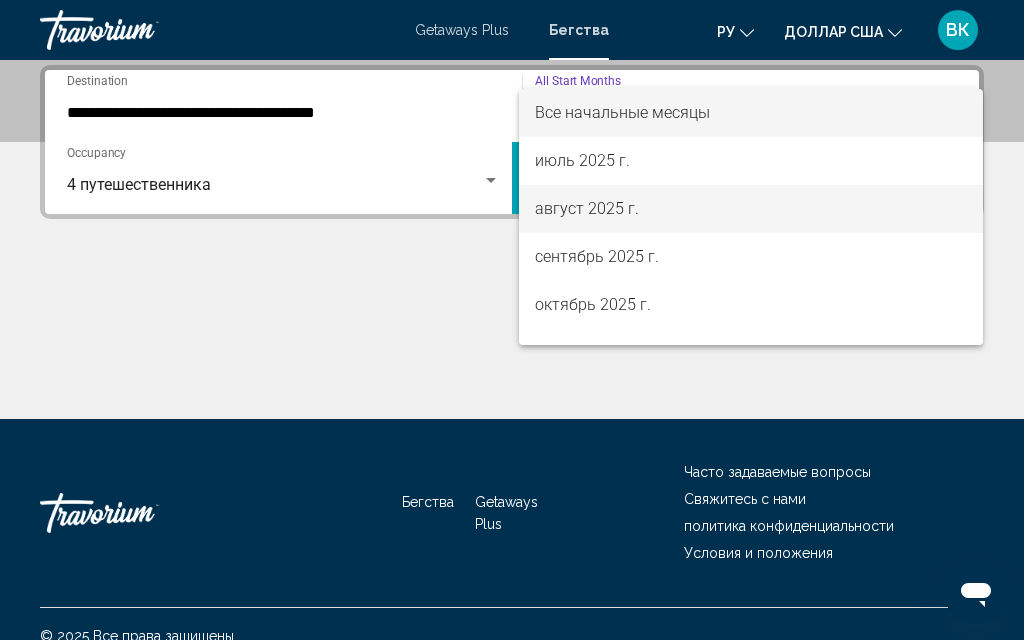 click on "август 2025 г." at bounding box center [751, 209] 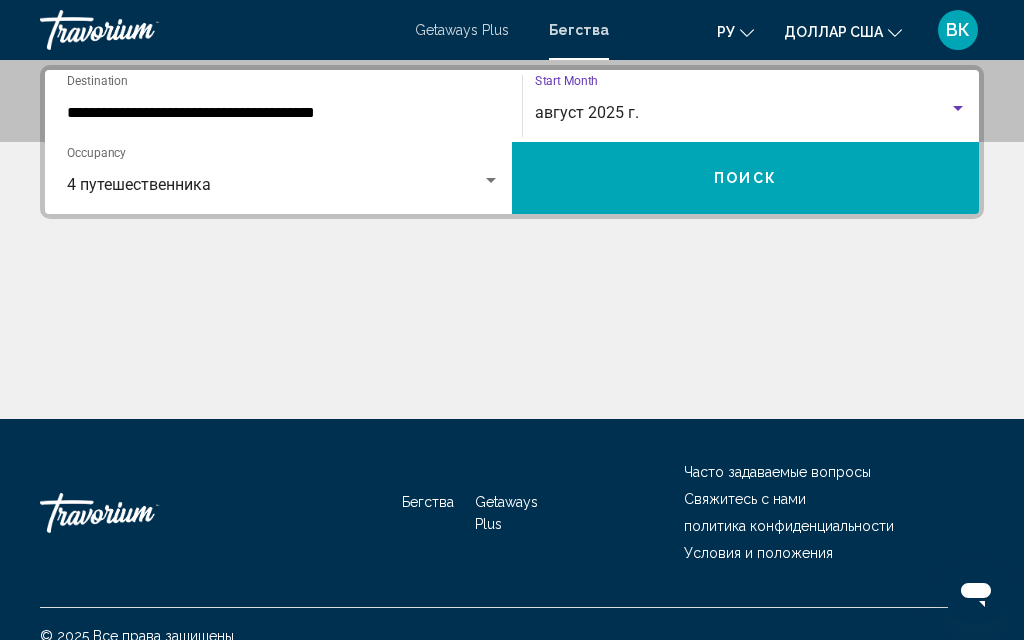 click at bounding box center (958, 108) 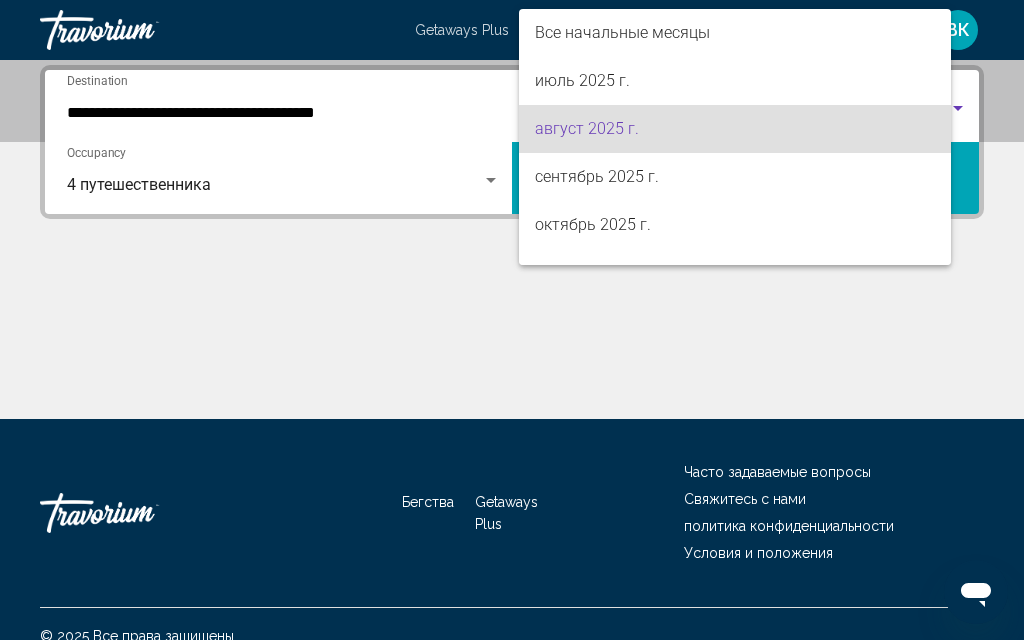 scroll, scrollTop: 16, scrollLeft: 0, axis: vertical 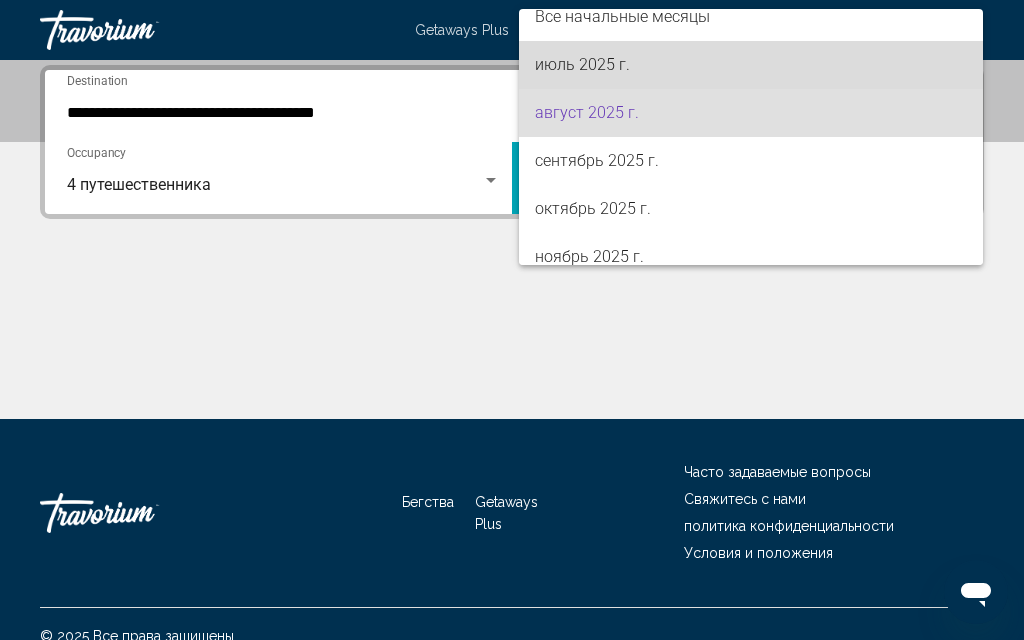 click on "июль 2025 г." at bounding box center (751, 65) 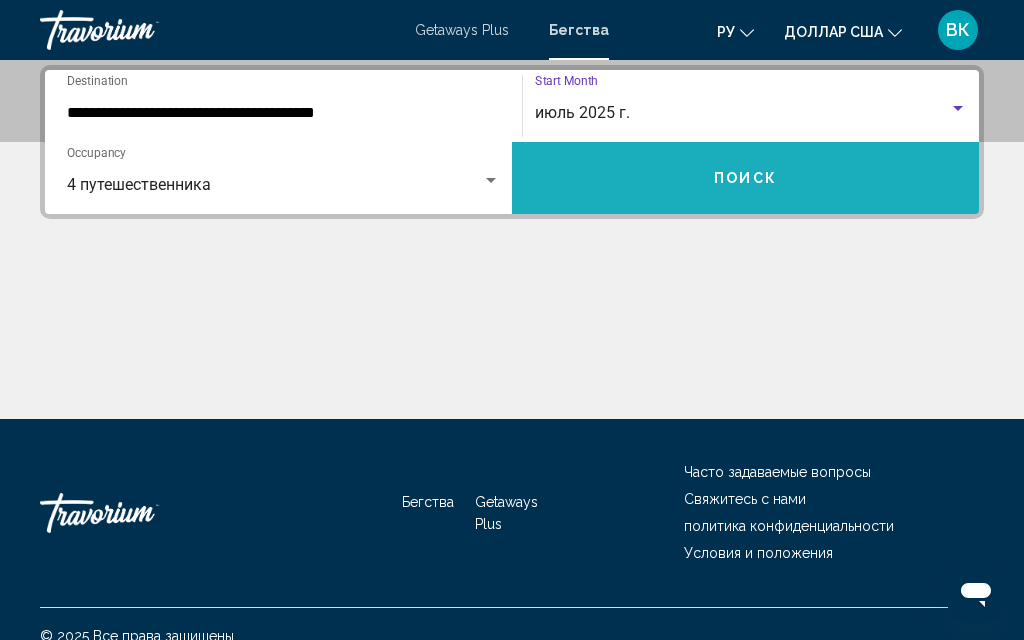 click on "Поиск" at bounding box center [745, 179] 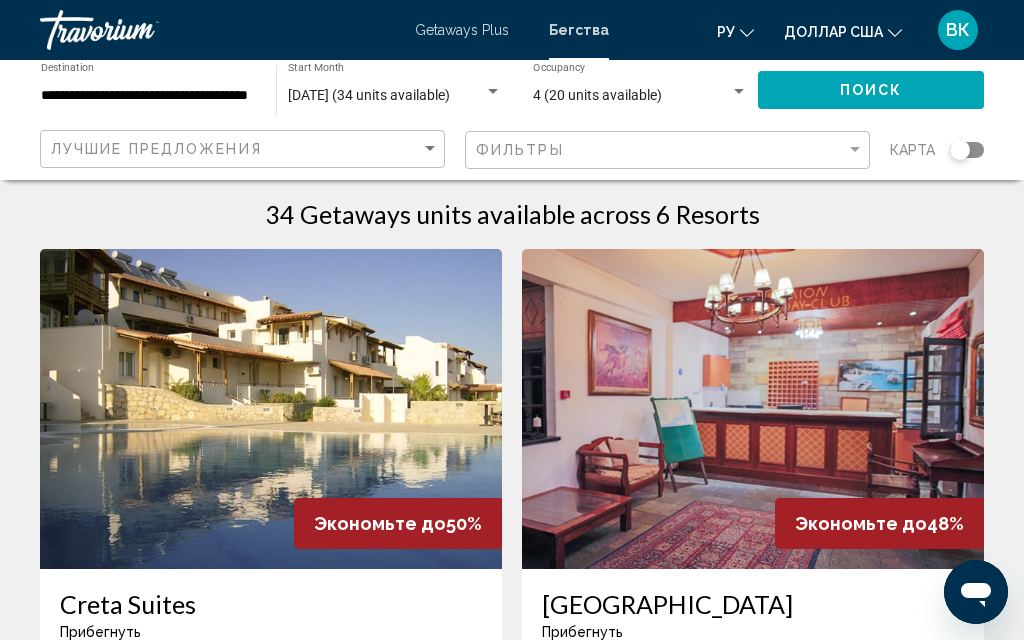 scroll, scrollTop: 0, scrollLeft: 0, axis: both 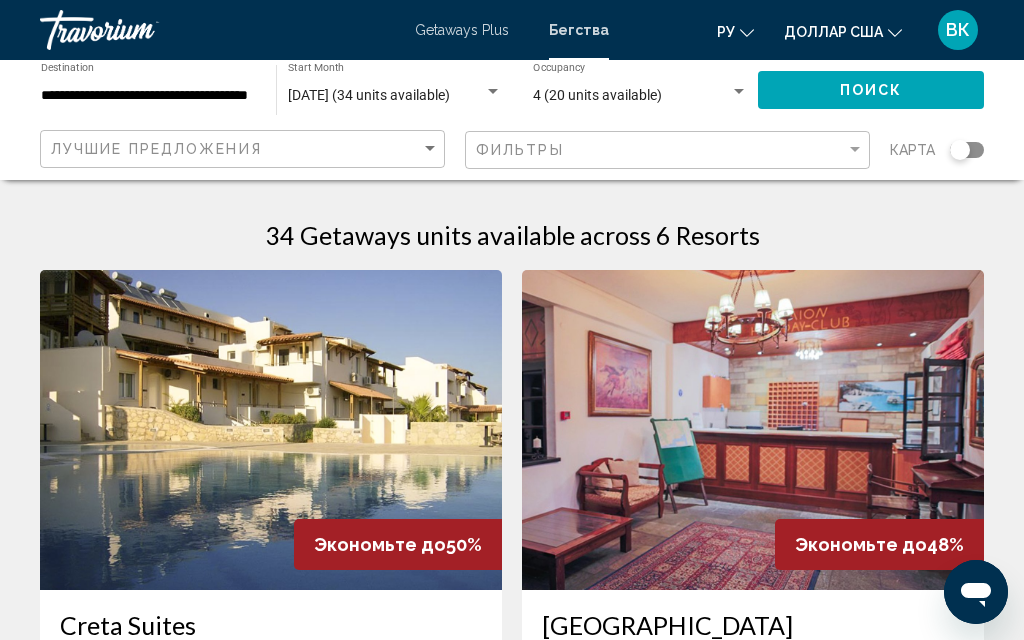 click on "[DATE] (34 units available) Start Month All Start Months" 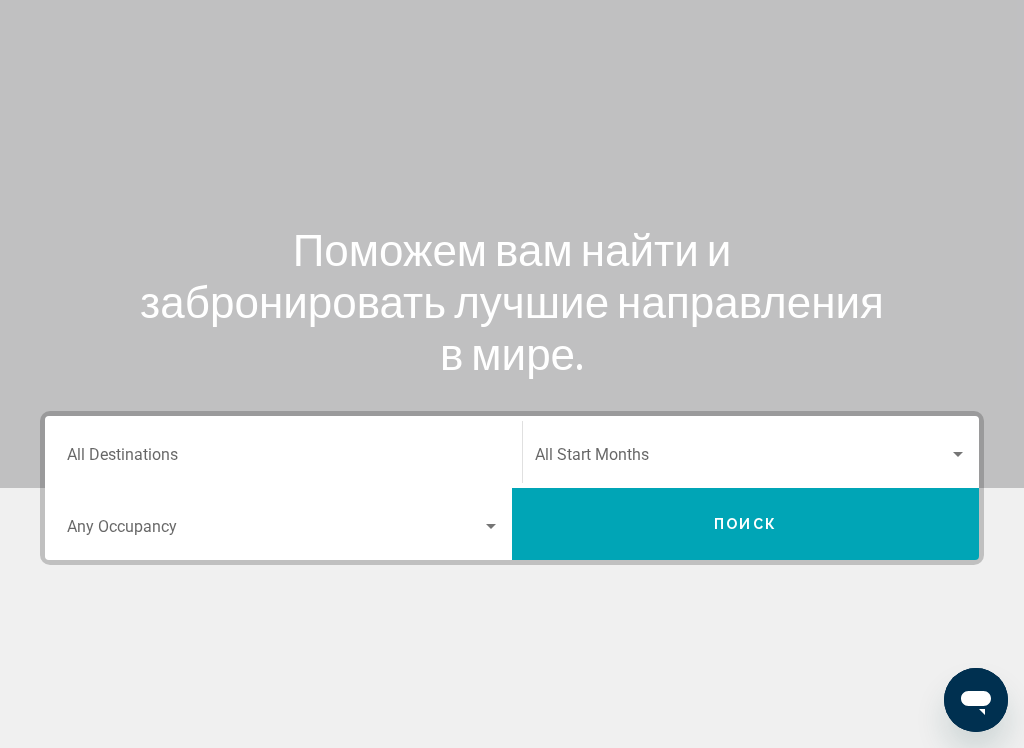 scroll, scrollTop: 113, scrollLeft: 0, axis: vertical 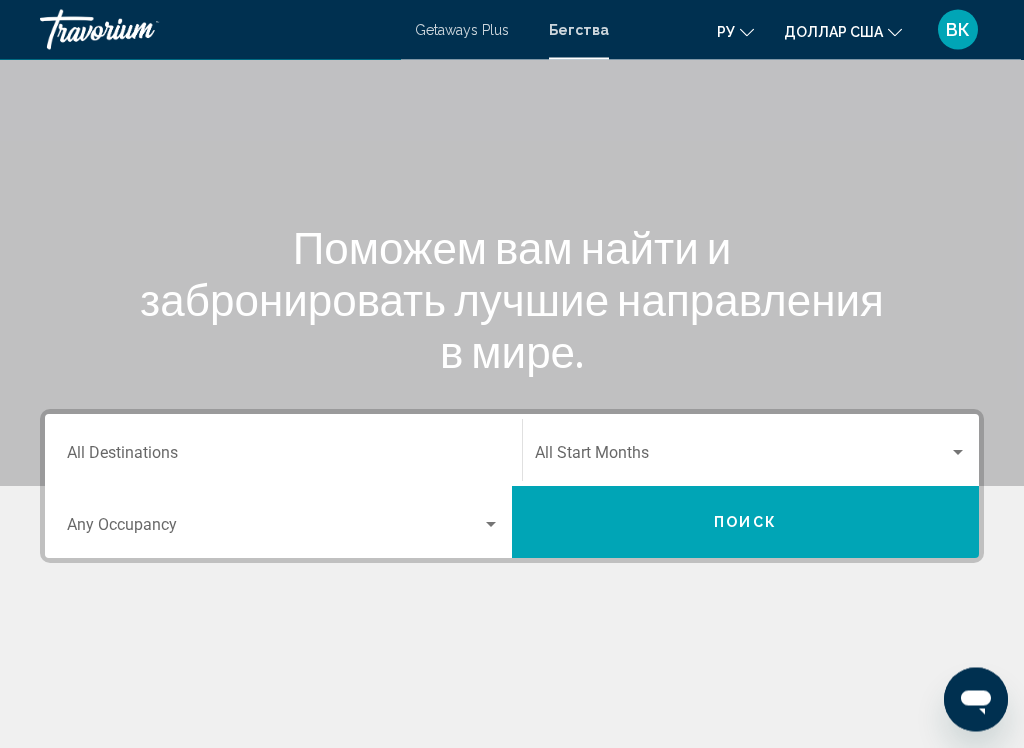 click at bounding box center [512, 689] 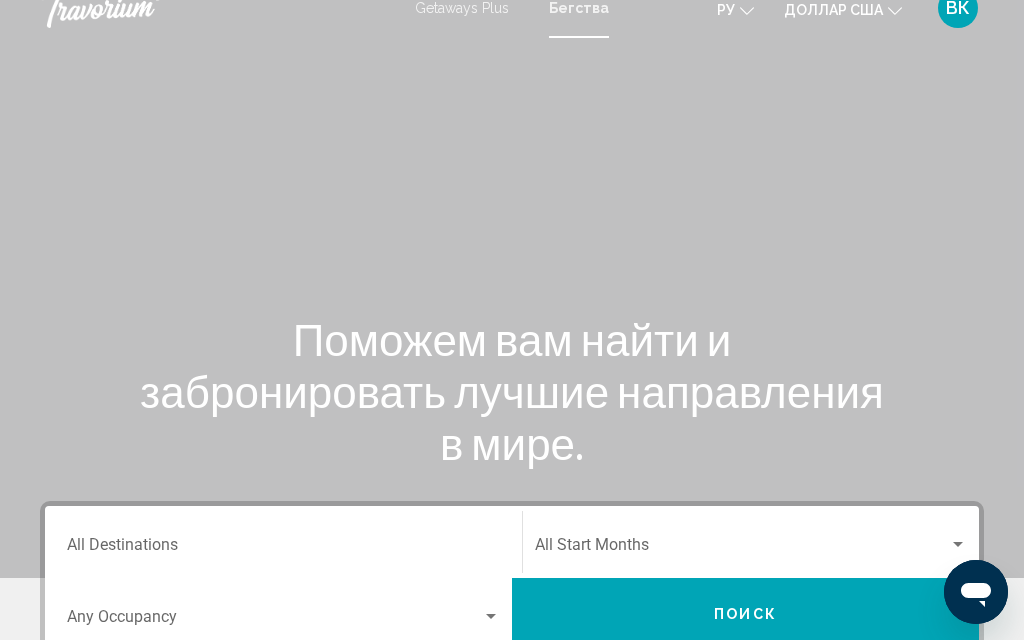 scroll, scrollTop: 0, scrollLeft: 0, axis: both 